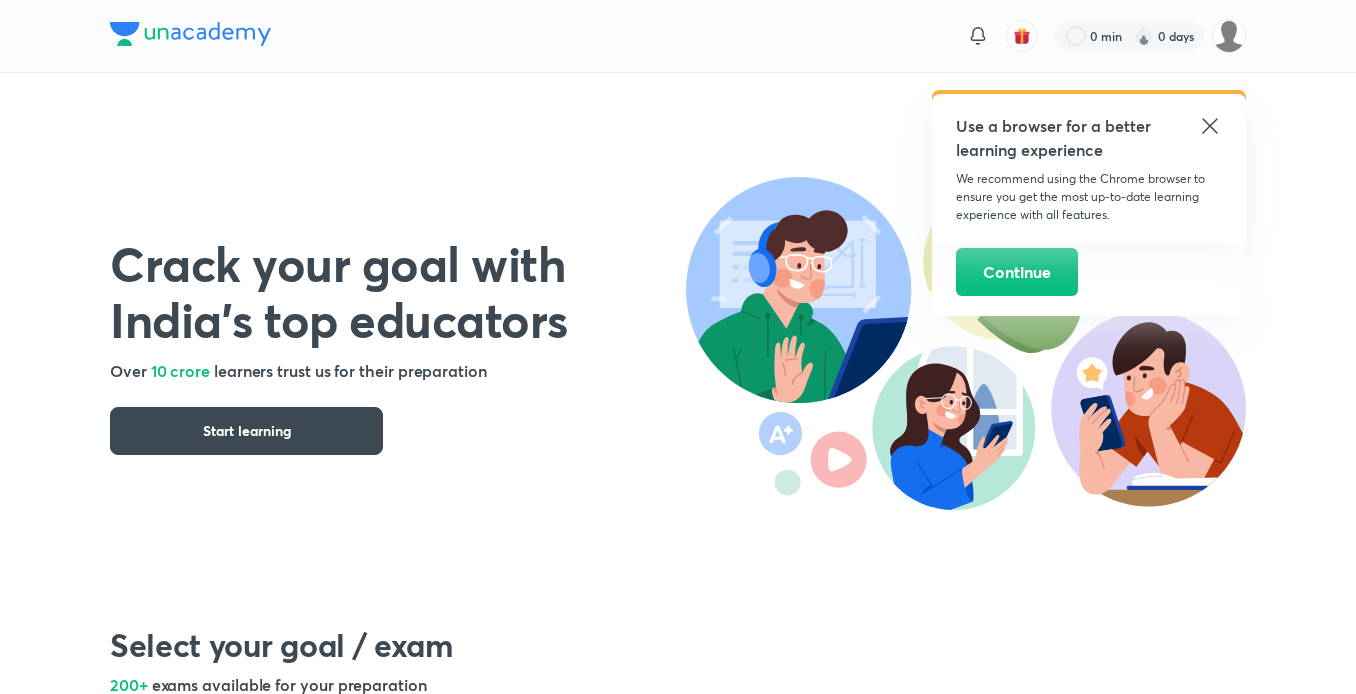 scroll, scrollTop: 0, scrollLeft: 0, axis: both 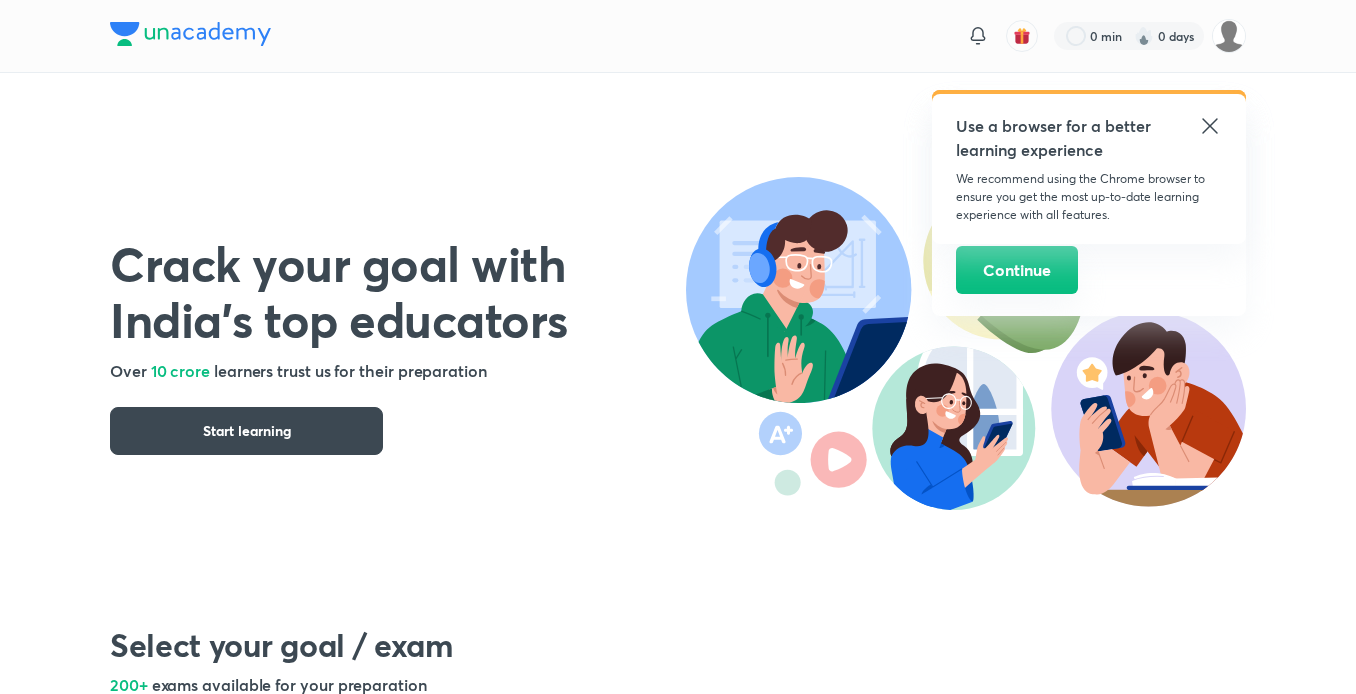 click on "Continue" at bounding box center [1017, 270] 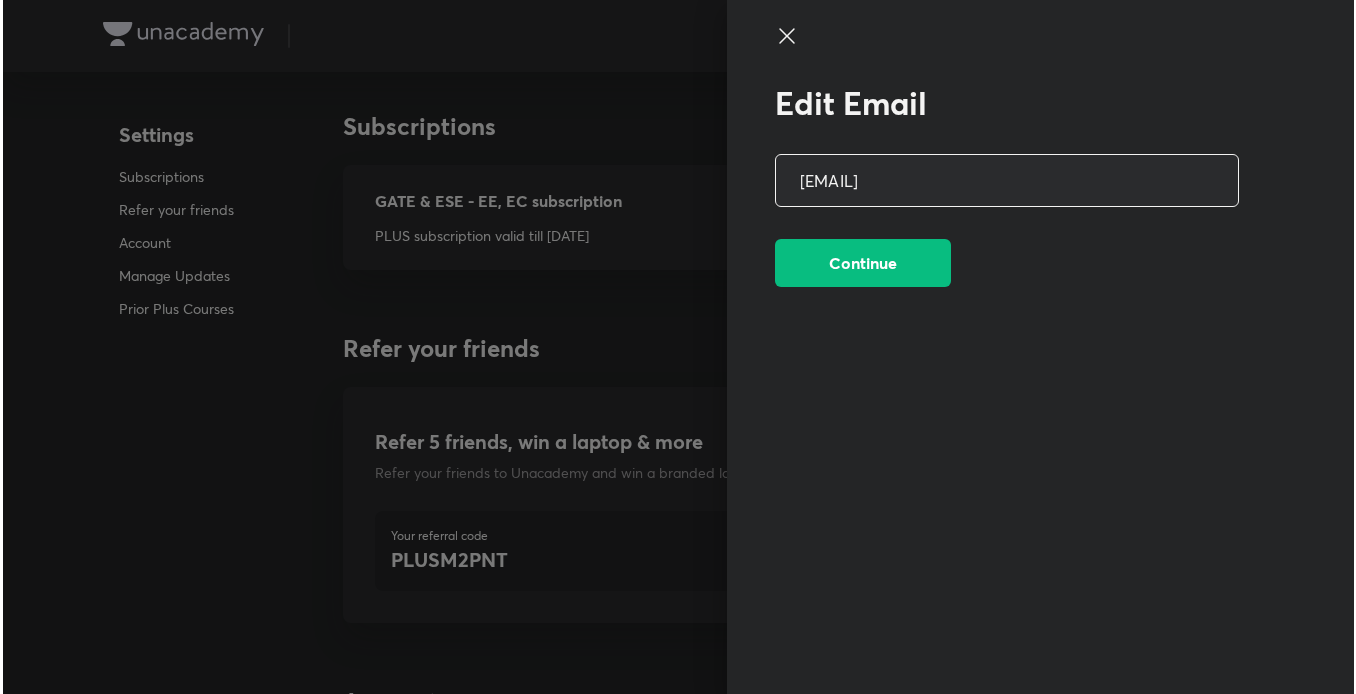 scroll, scrollTop: 5177, scrollLeft: 0, axis: vertical 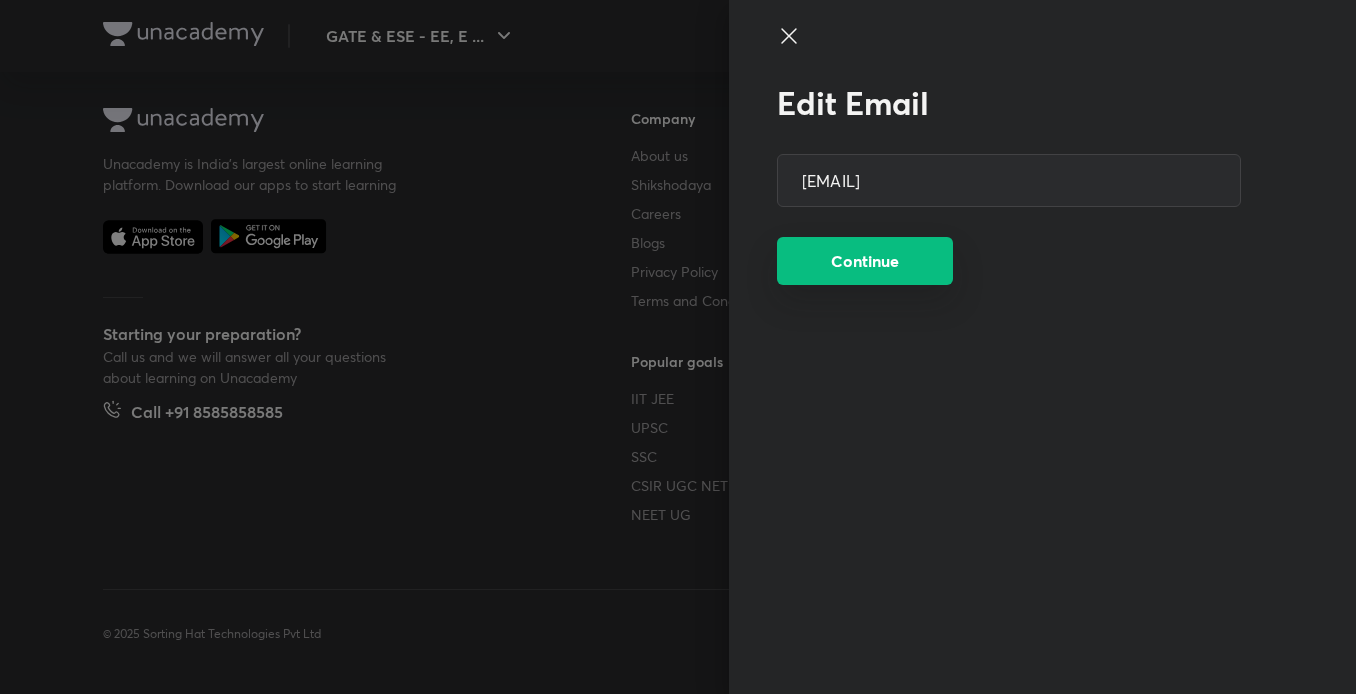 click on "Continue" at bounding box center [865, 261] 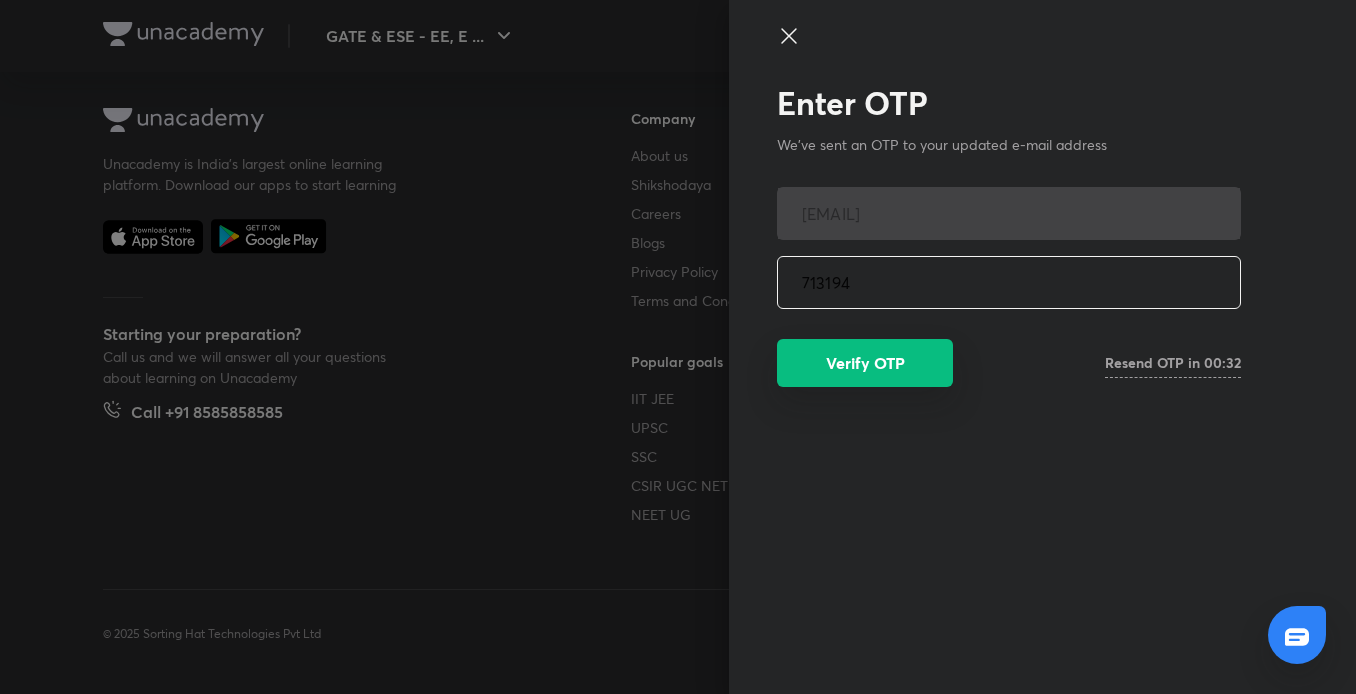 type on "713194" 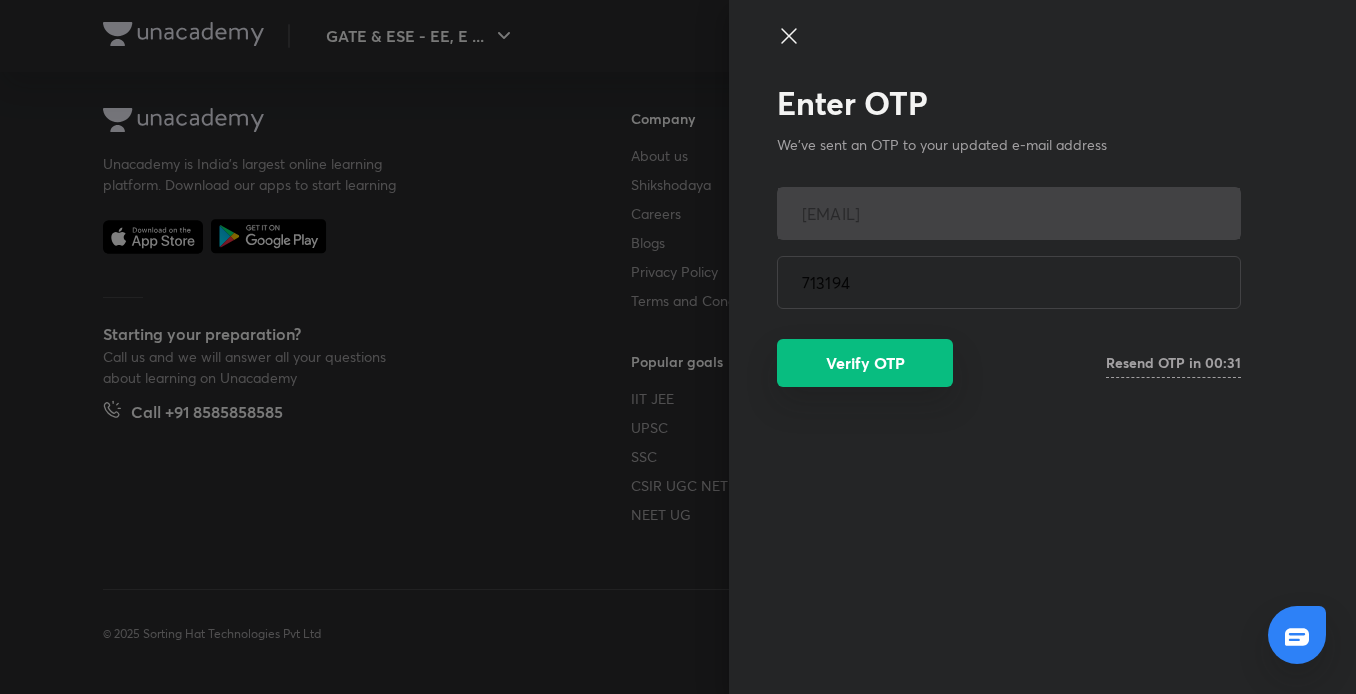 click on "Verify OTP" at bounding box center [865, 363] 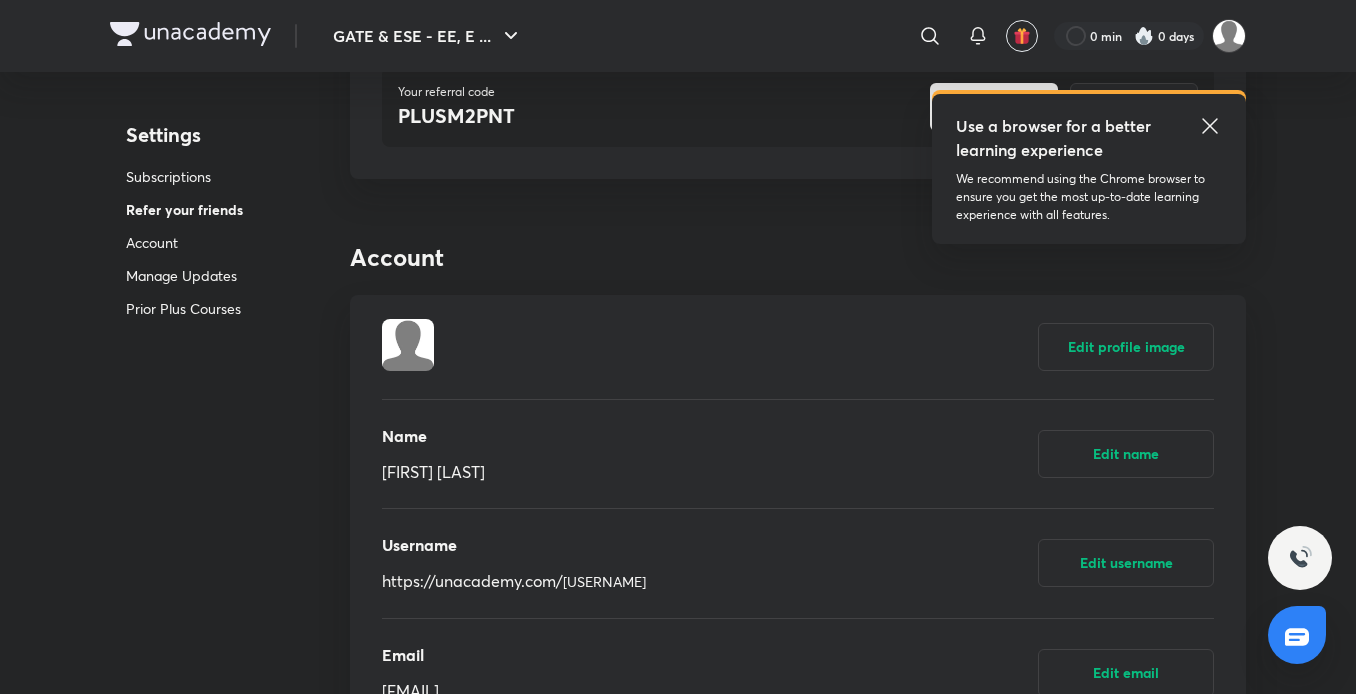 scroll, scrollTop: 441, scrollLeft: 0, axis: vertical 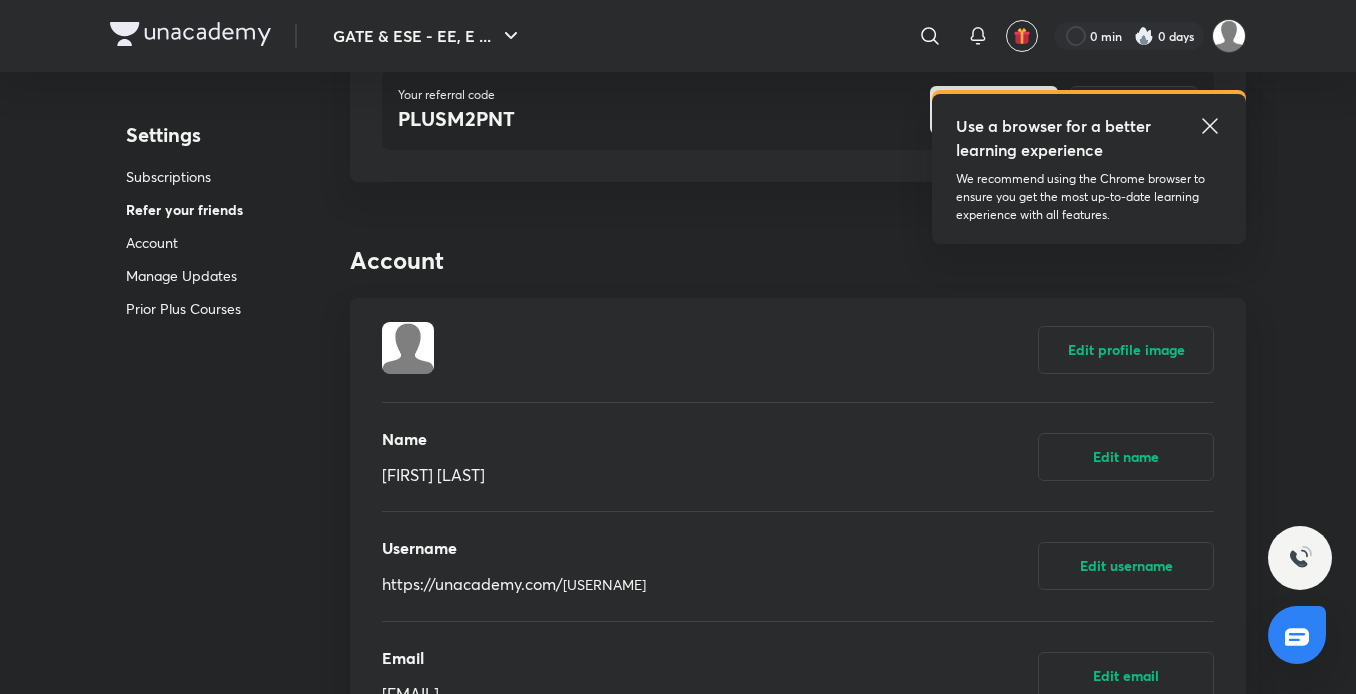 click on "Settings Subscriptions Refer your friends Account Manage Updates Prior Plus Courses Subscriptions GATE & ESE - EE, EC subscription PLUS subscription valid till Feb 7, 2027 Upgrade / Extend Refer your friends Refer 5 friends, win a laptop & more Refer your friends to Unacademy and win a branded laptop, Amazon vouchers and more Your referral code PLUSM2PNT Copy code Learn more Account Edit profile image Name Juhi Yaduwanshi Edit name Username https://unacademy.com/ @unacademy-user-W0P87M4IU04R Edit username Email juhiyaduwanshi@gmail.com Edit email Mobile number +91 7970892401 Edit number State of residence Bihar Edit State Delete account Manage Updates Class Reminder Email On Off Push On Off Updates Centre On Off SMS On Off Quiz Reminder Email On Off Push On Off Updates Centre On Off SMS On Off Test series reminder Email On Off Push On Off Updates Centre On Off SMS On Off Daily Digest Email On Off Push On Off Updates Centre On Off Test results ready Email On Off Push On Off Updates Centre On Off Email On Off" at bounding box center (678, 2197) 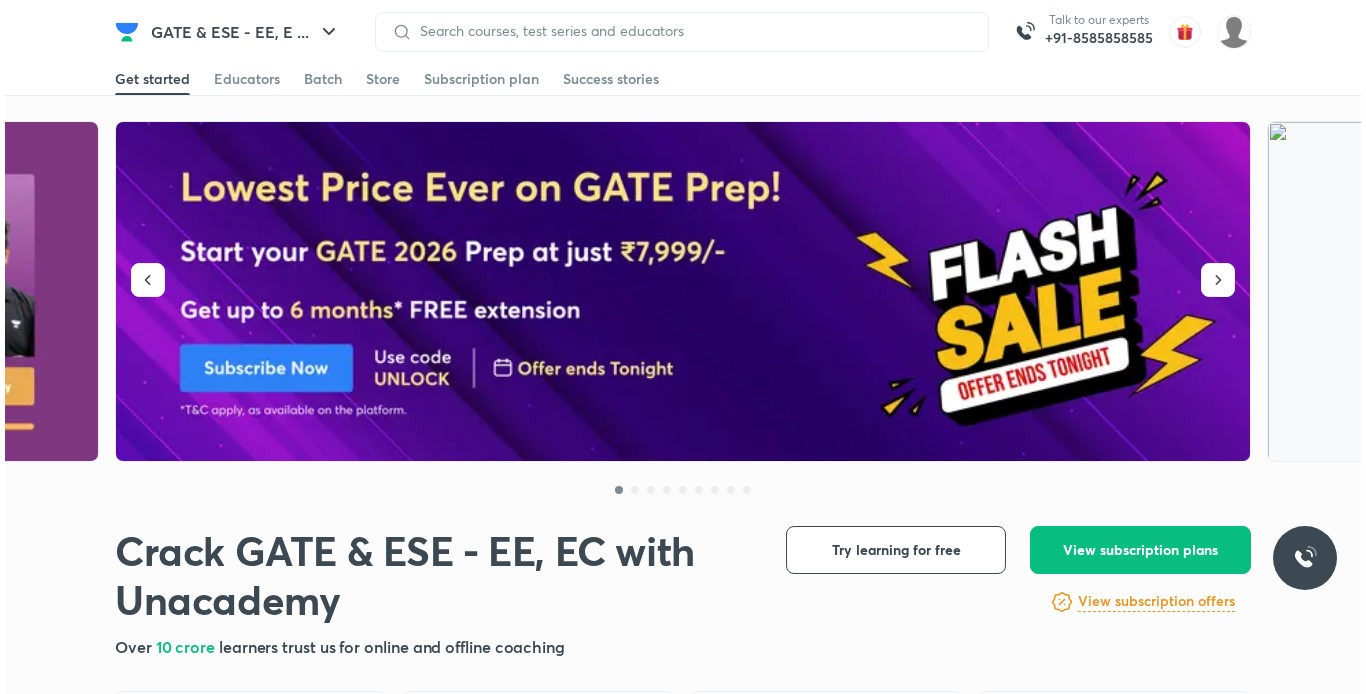 scroll, scrollTop: 0, scrollLeft: 0, axis: both 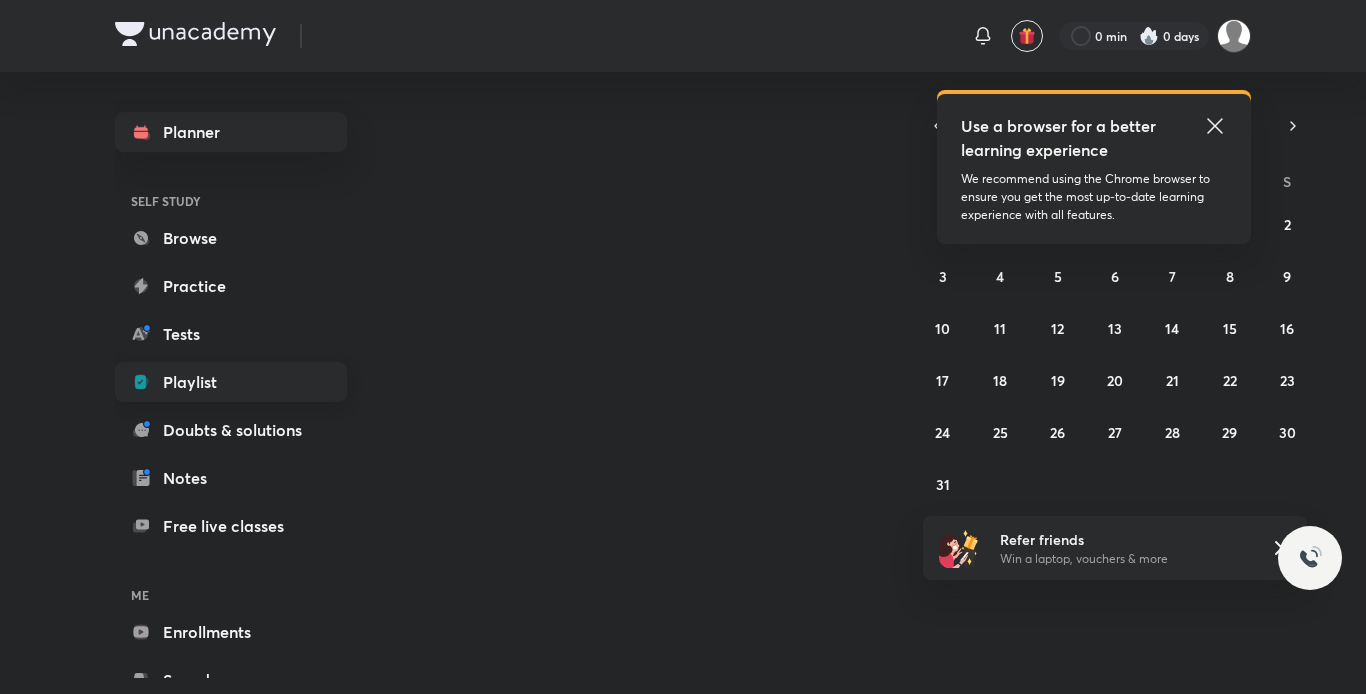 click on "Playlist" at bounding box center [231, 382] 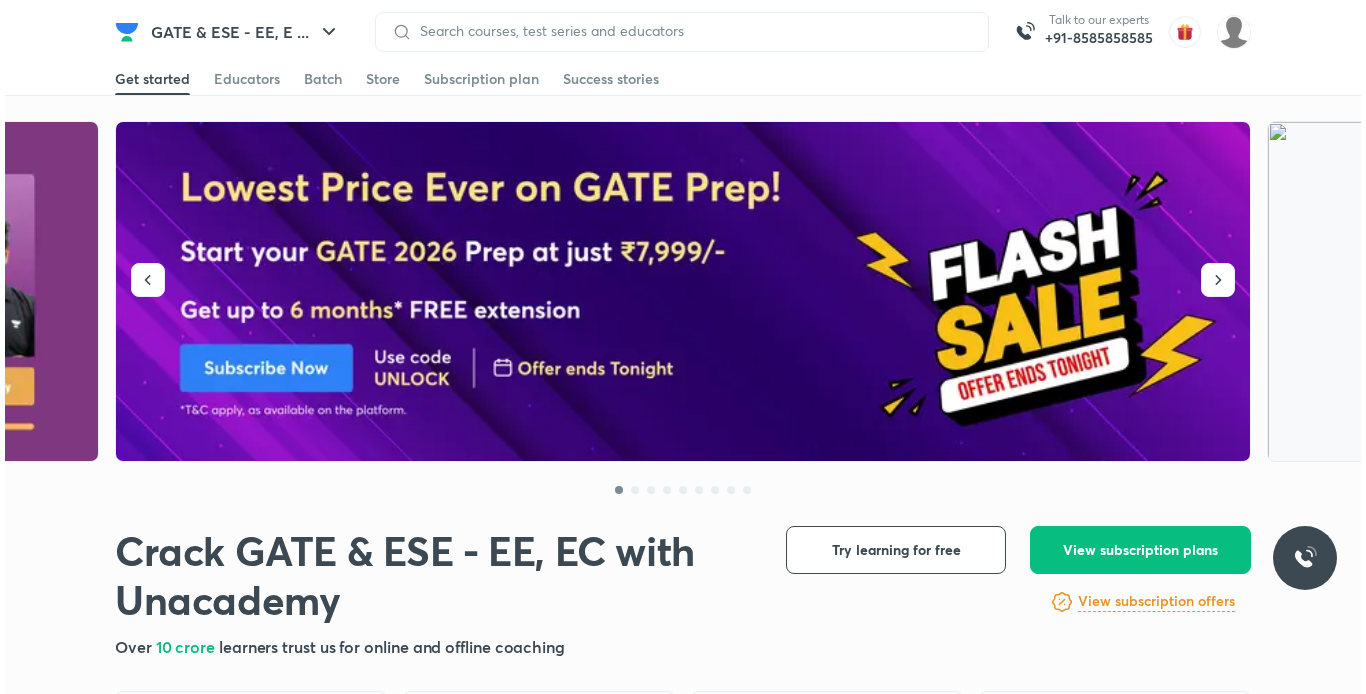 scroll, scrollTop: 0, scrollLeft: 0, axis: both 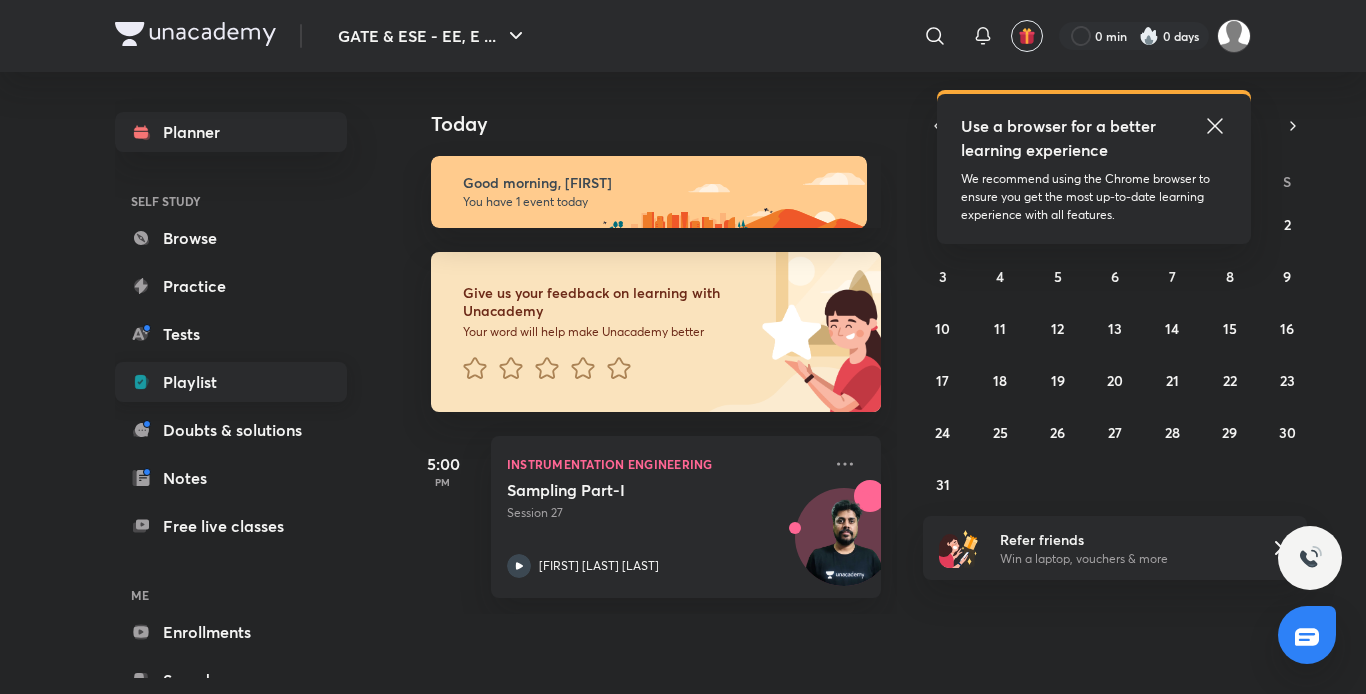 click on "Playlist" at bounding box center (231, 382) 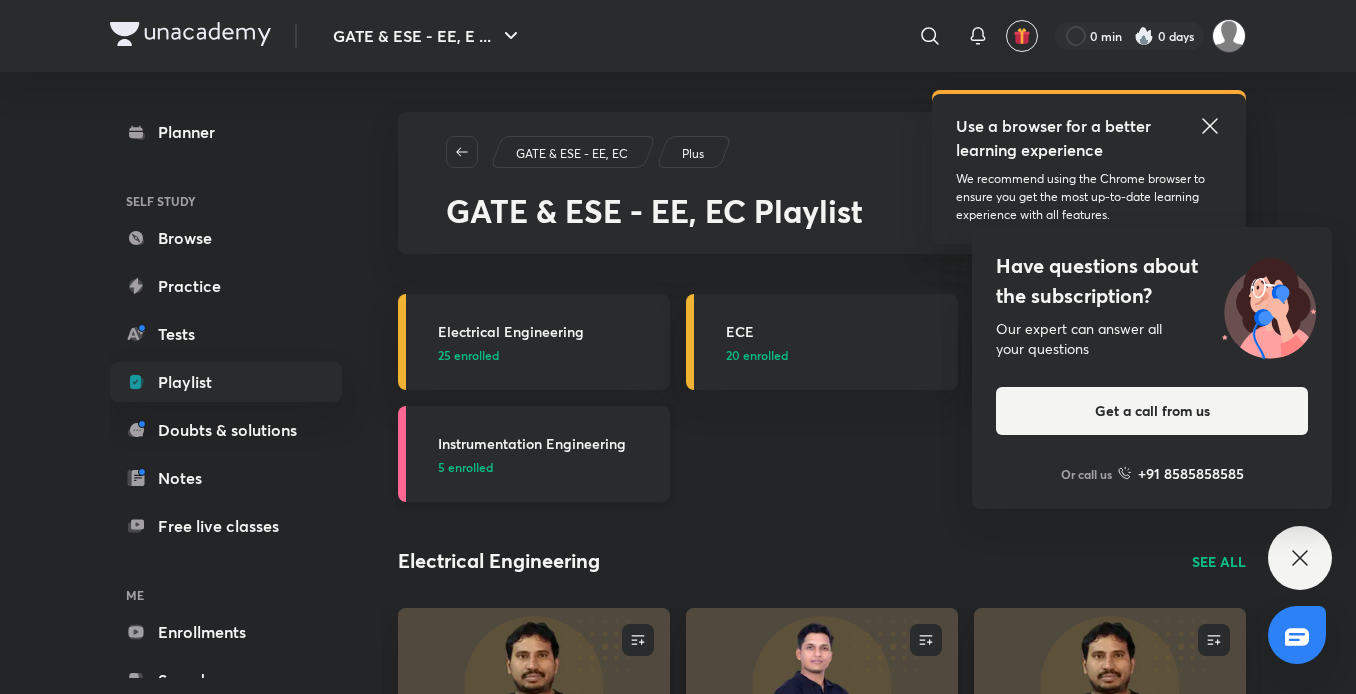 click on "Instrumentation Engineering 5 enrolled" at bounding box center [548, 454] 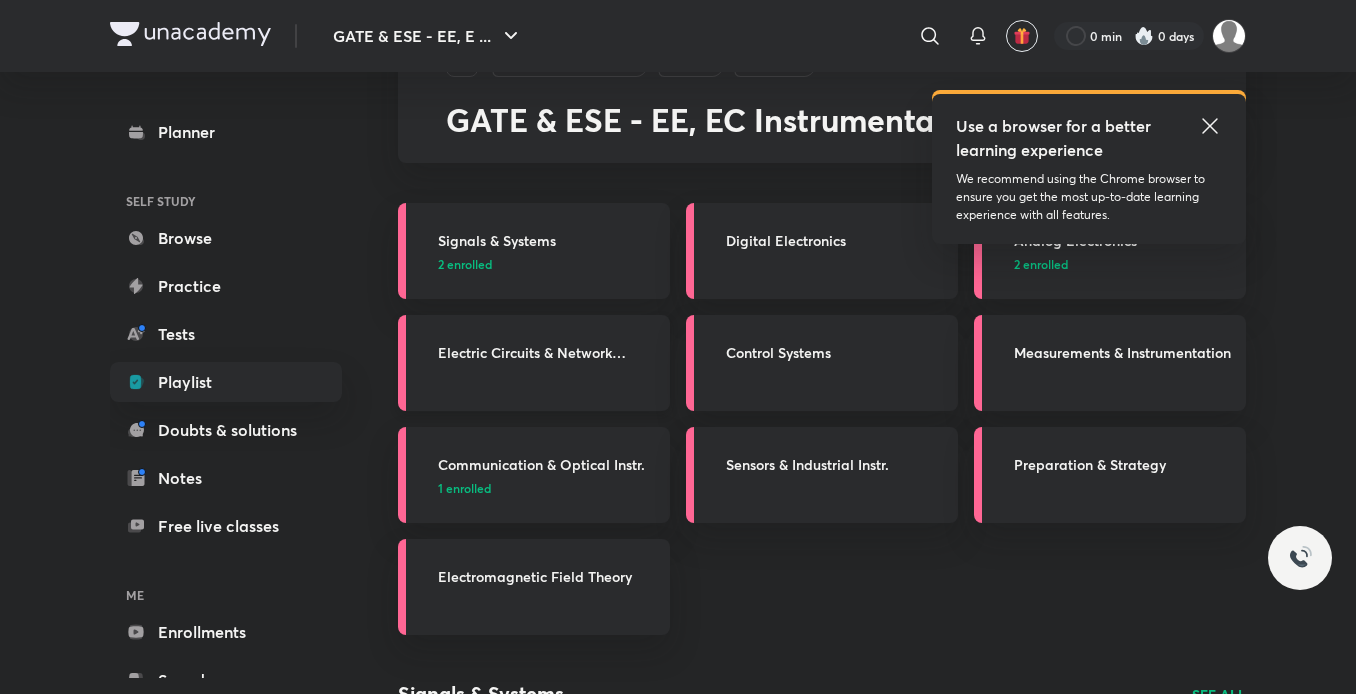 scroll, scrollTop: 0, scrollLeft: 0, axis: both 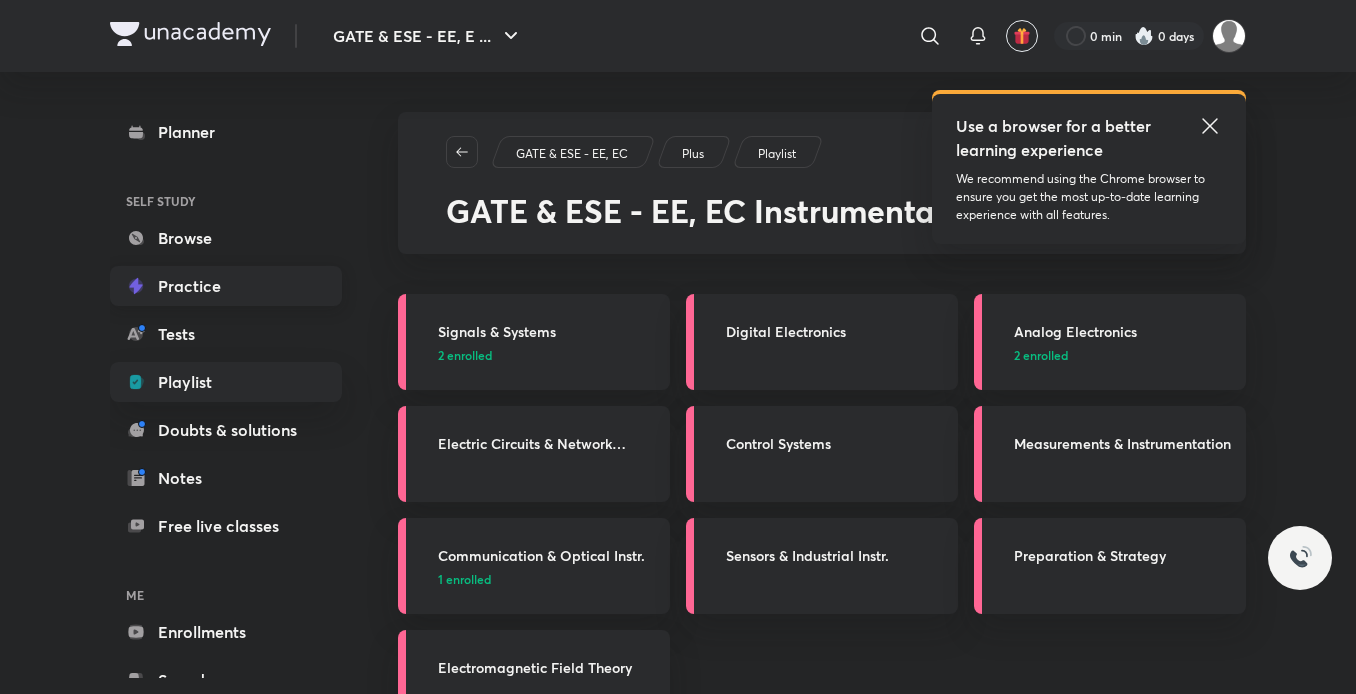 click on "Practice" at bounding box center [226, 286] 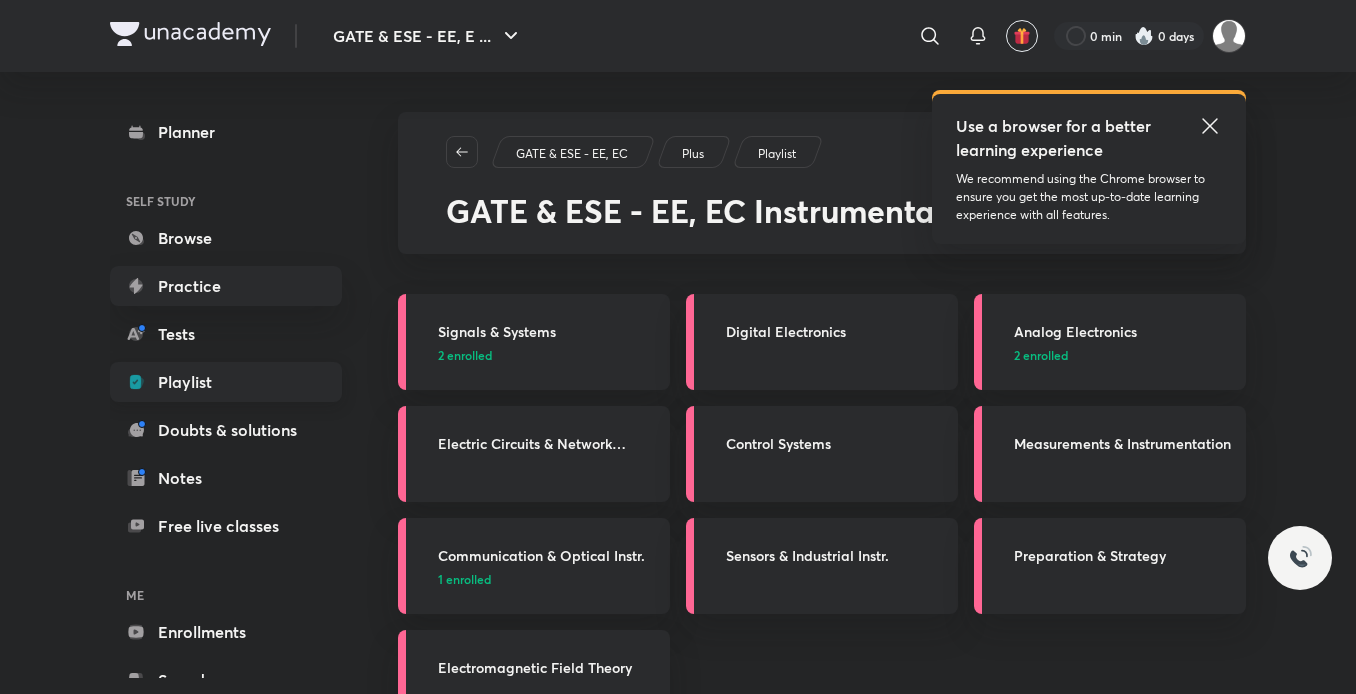 click on "Playlist" at bounding box center [226, 382] 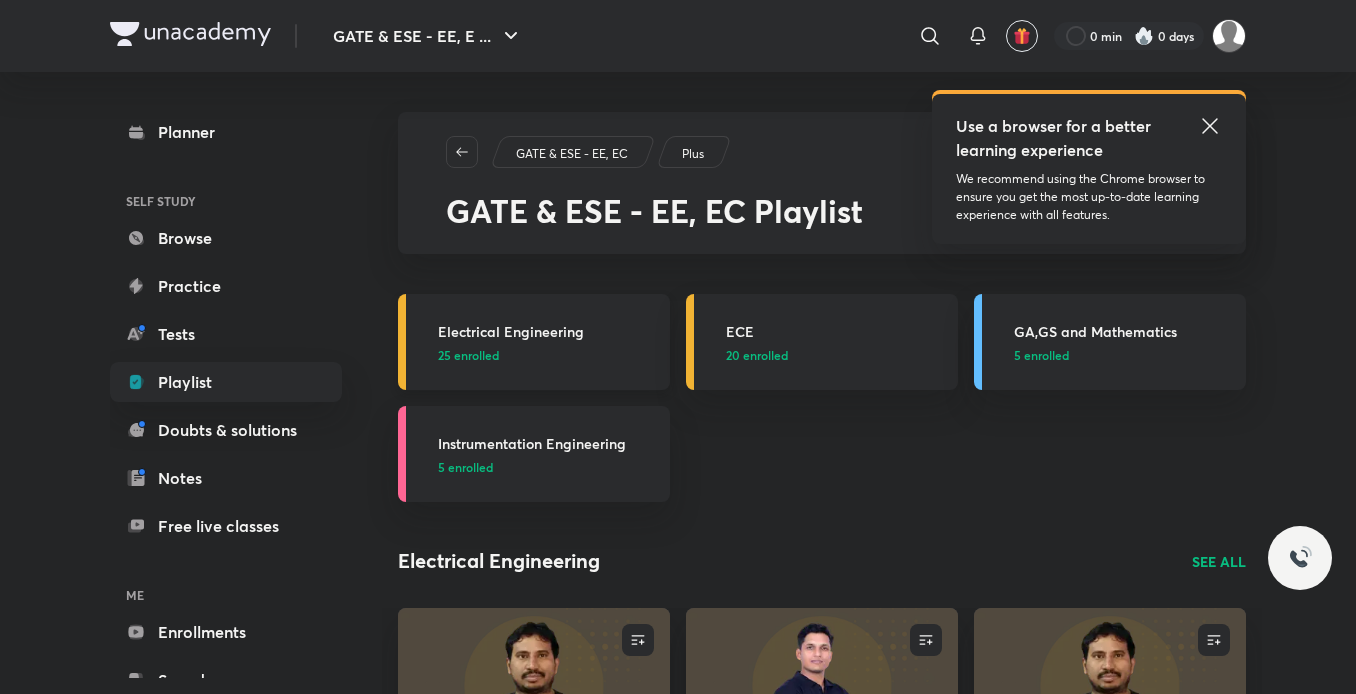 click on "Electrical Engineering" at bounding box center (548, 331) 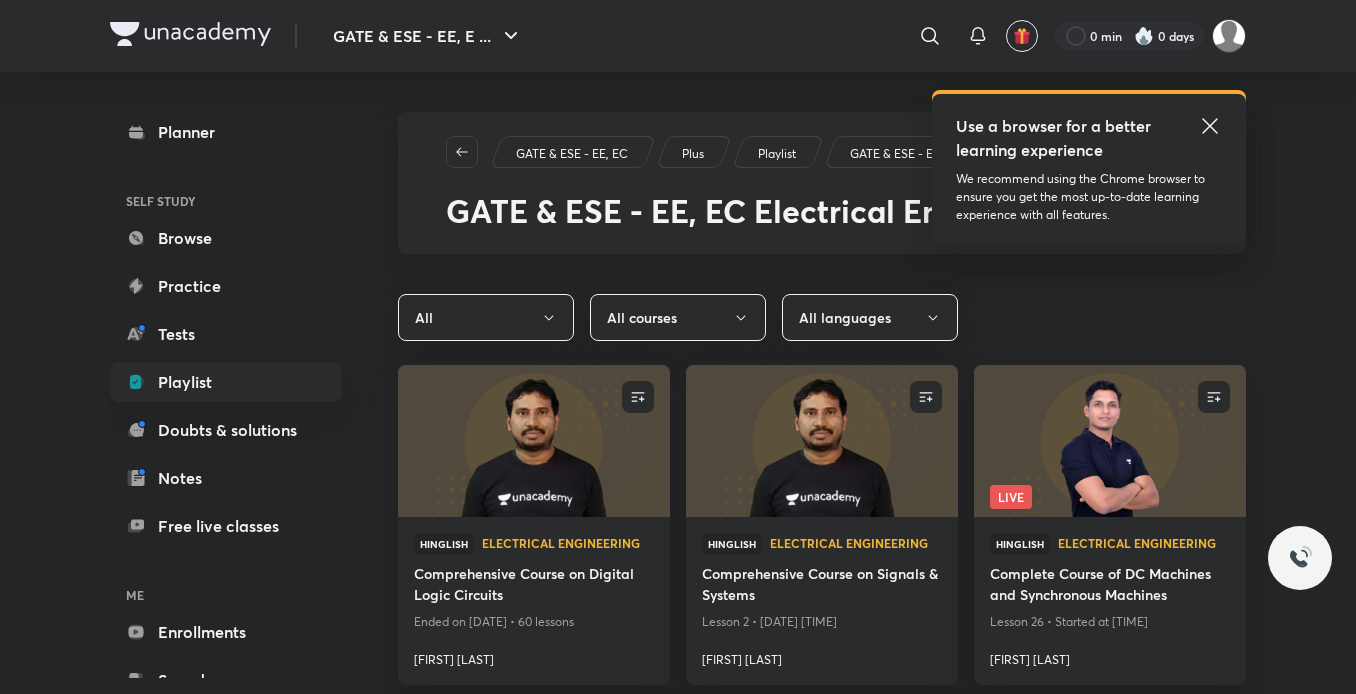 scroll, scrollTop: 0, scrollLeft: 0, axis: both 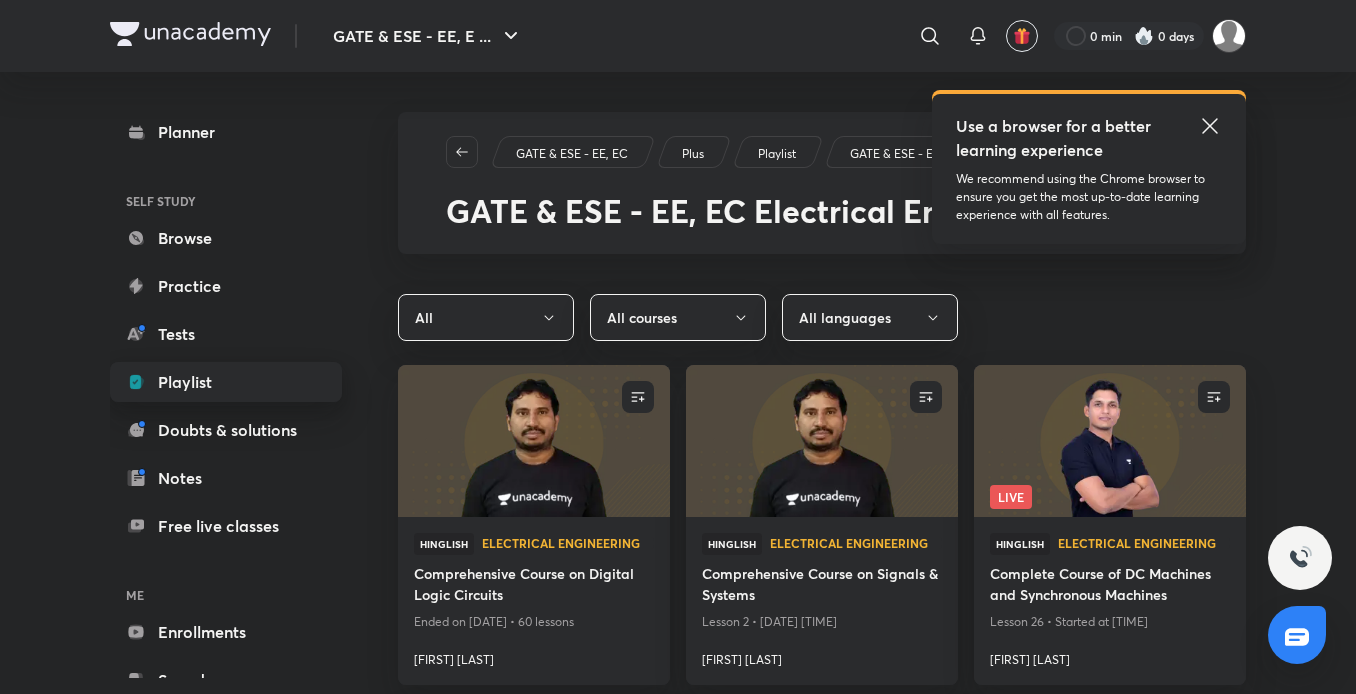 click on "Playlist" at bounding box center [226, 382] 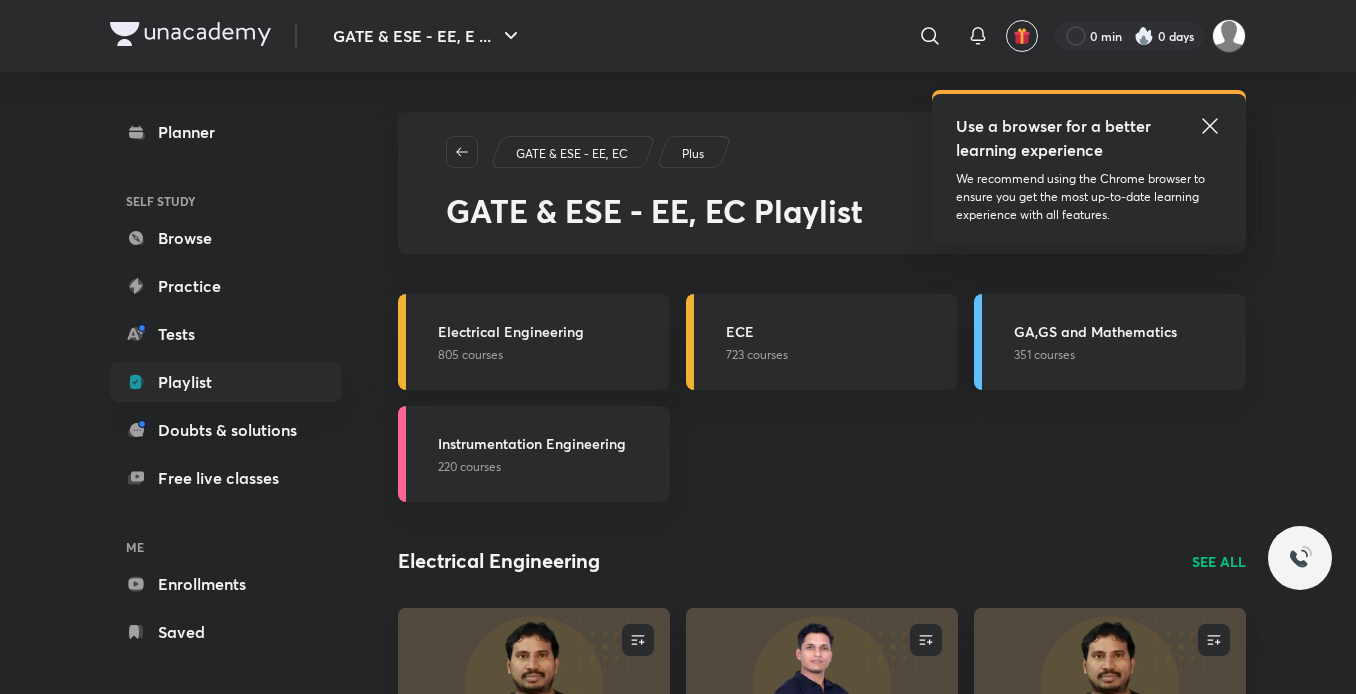 scroll, scrollTop: 0, scrollLeft: 0, axis: both 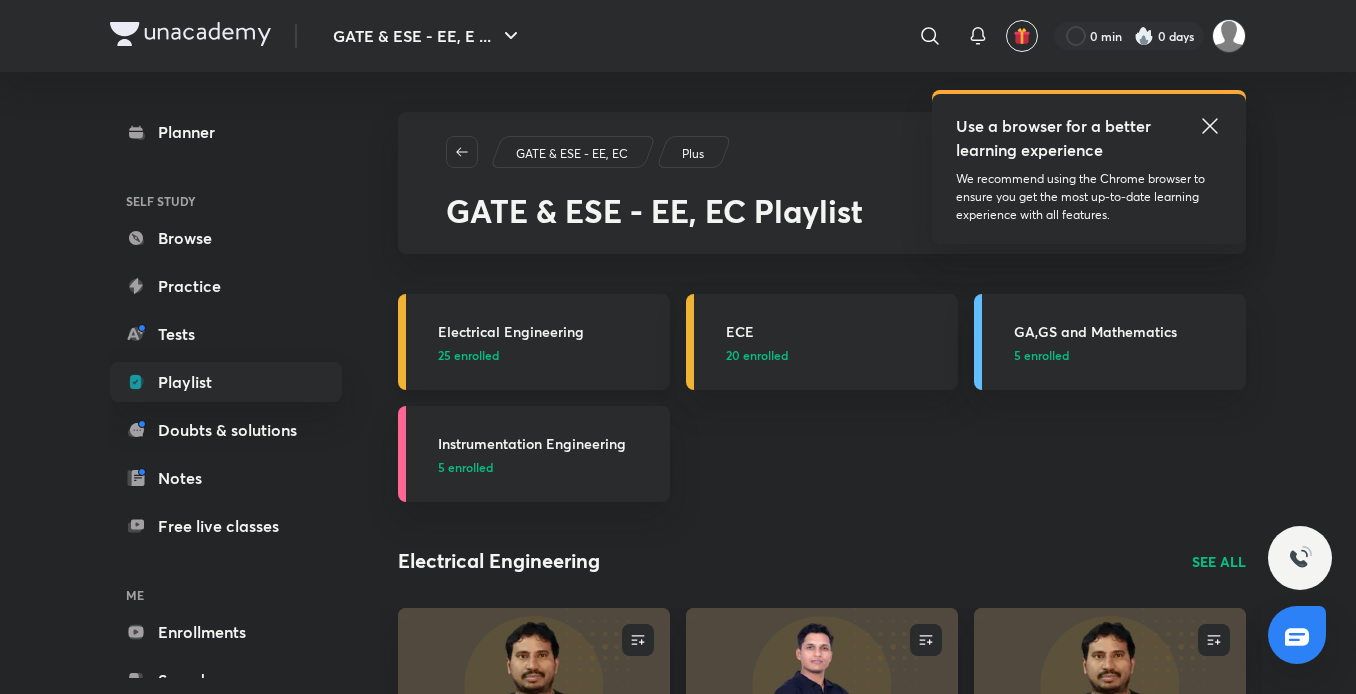 click on "Electrical Engineering" at bounding box center (548, 331) 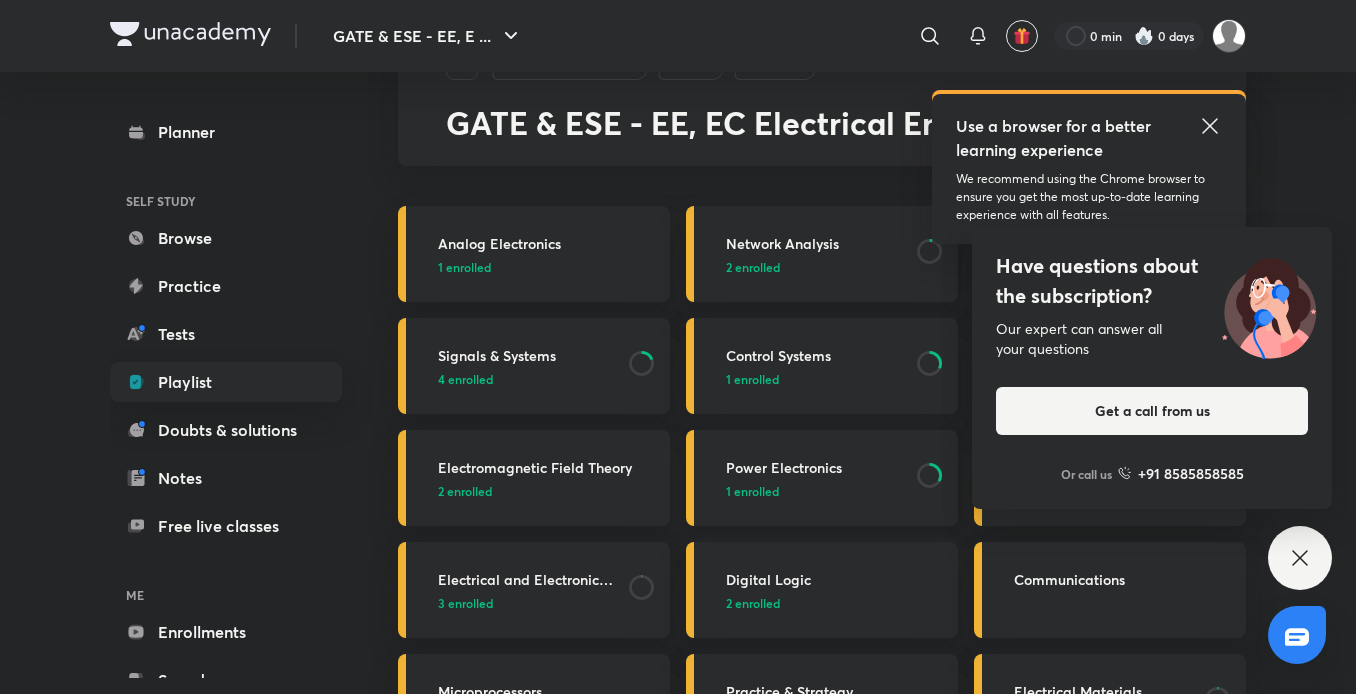 scroll, scrollTop: 0, scrollLeft: 0, axis: both 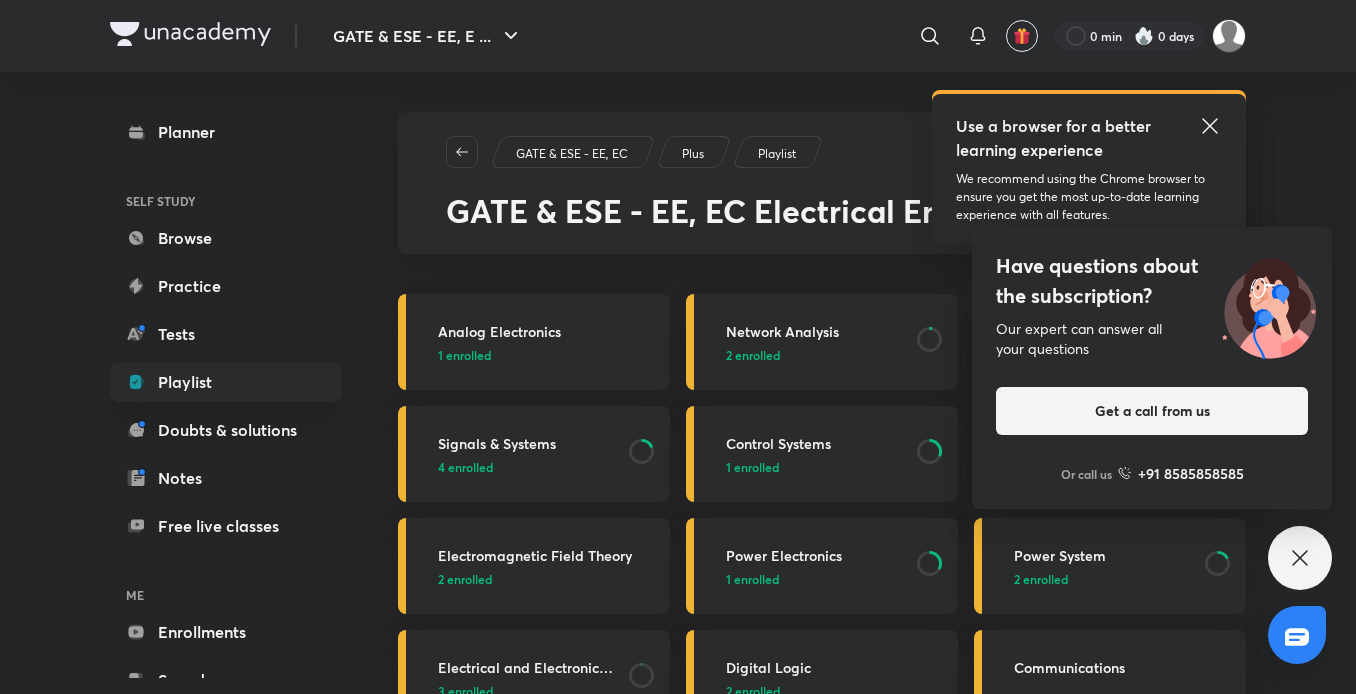 click 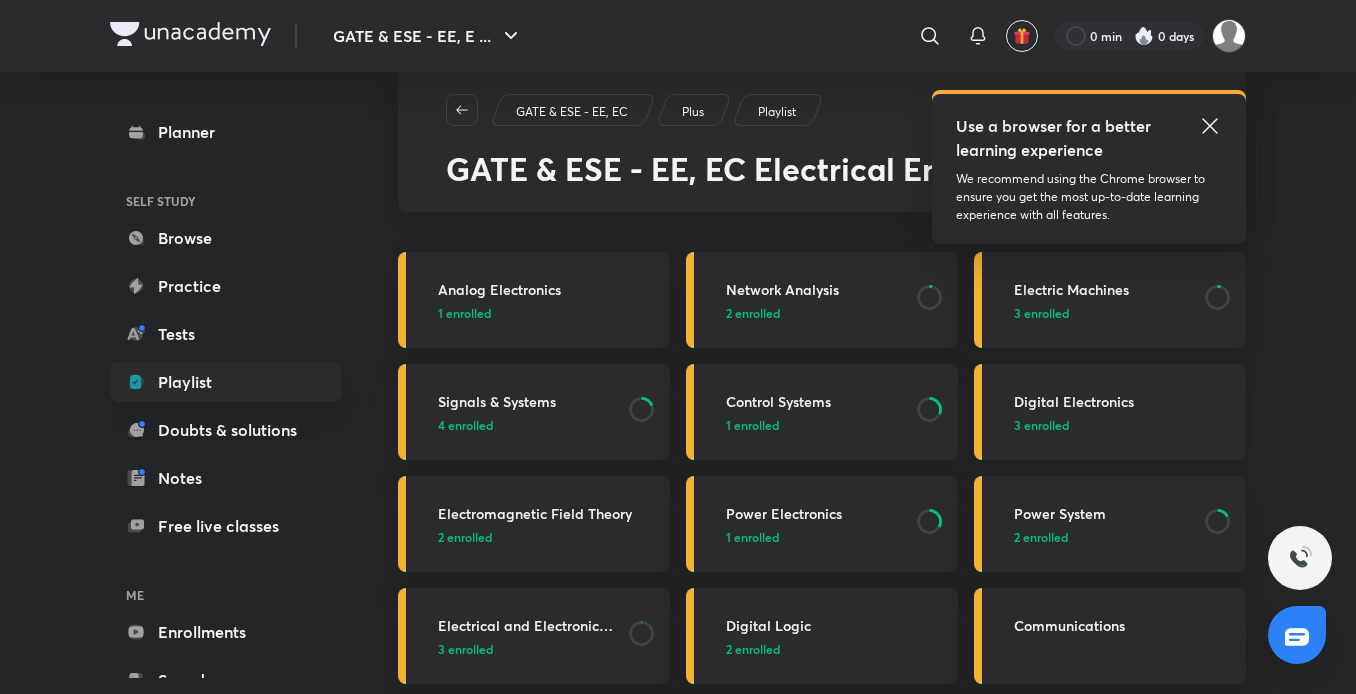 scroll, scrollTop: 0, scrollLeft: 0, axis: both 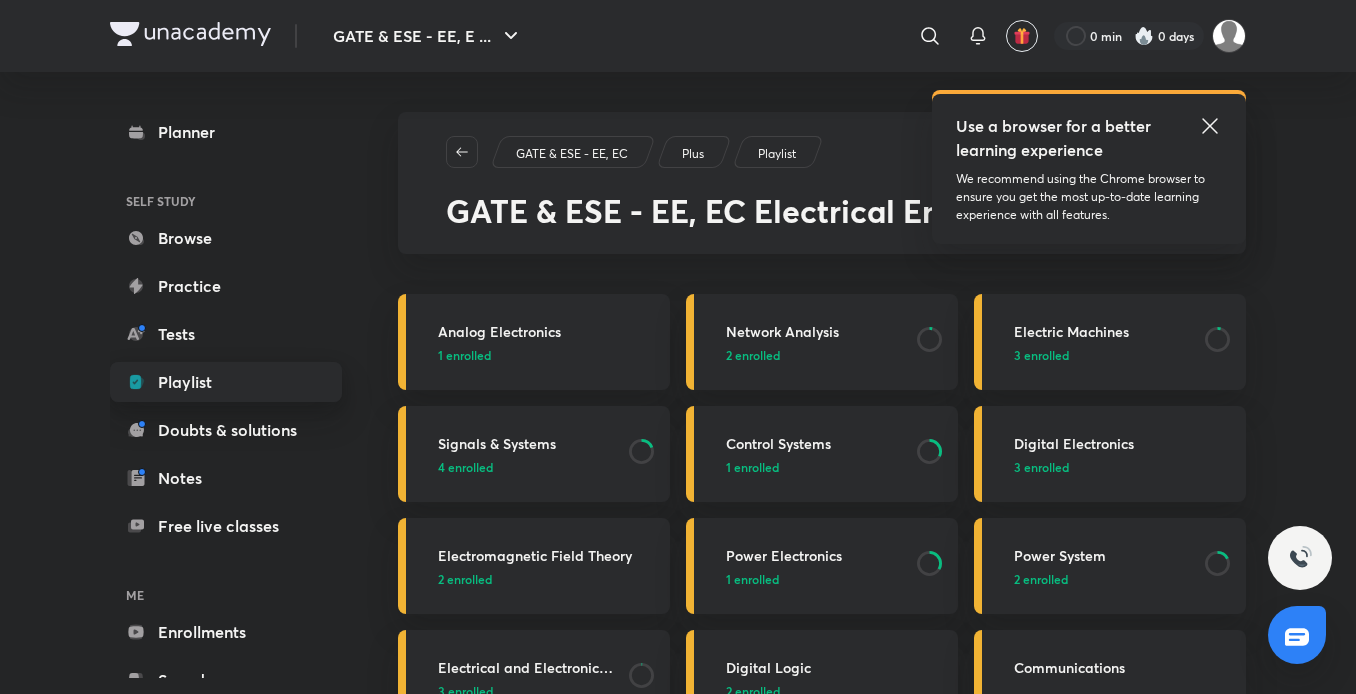click on "Playlist" at bounding box center (226, 382) 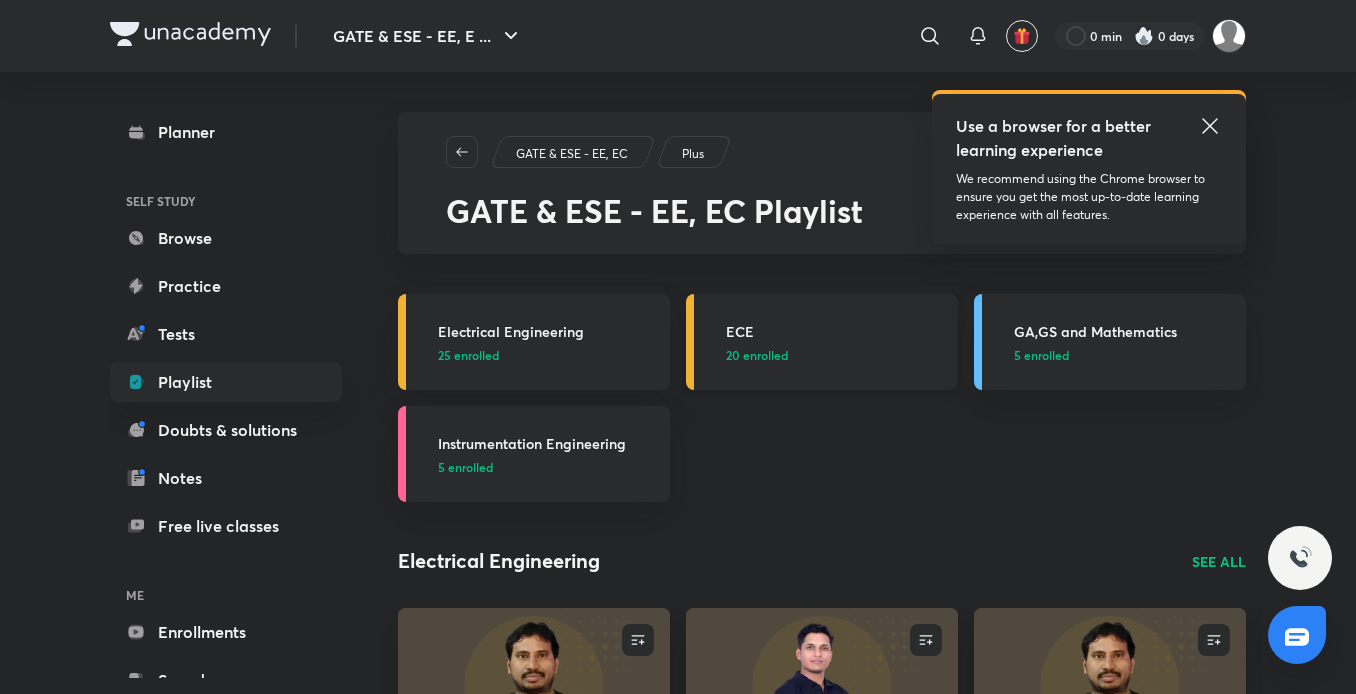 click on "20 enrolled" at bounding box center [757, 355] 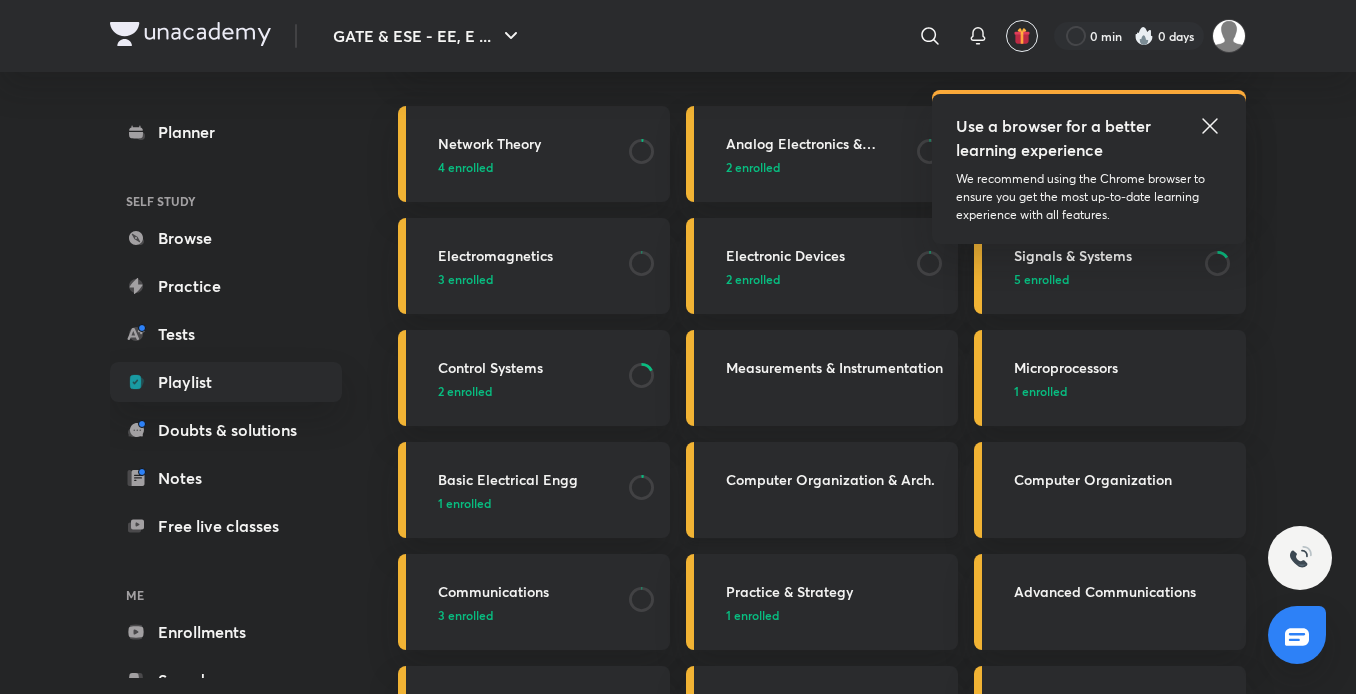 scroll, scrollTop: 187, scrollLeft: 0, axis: vertical 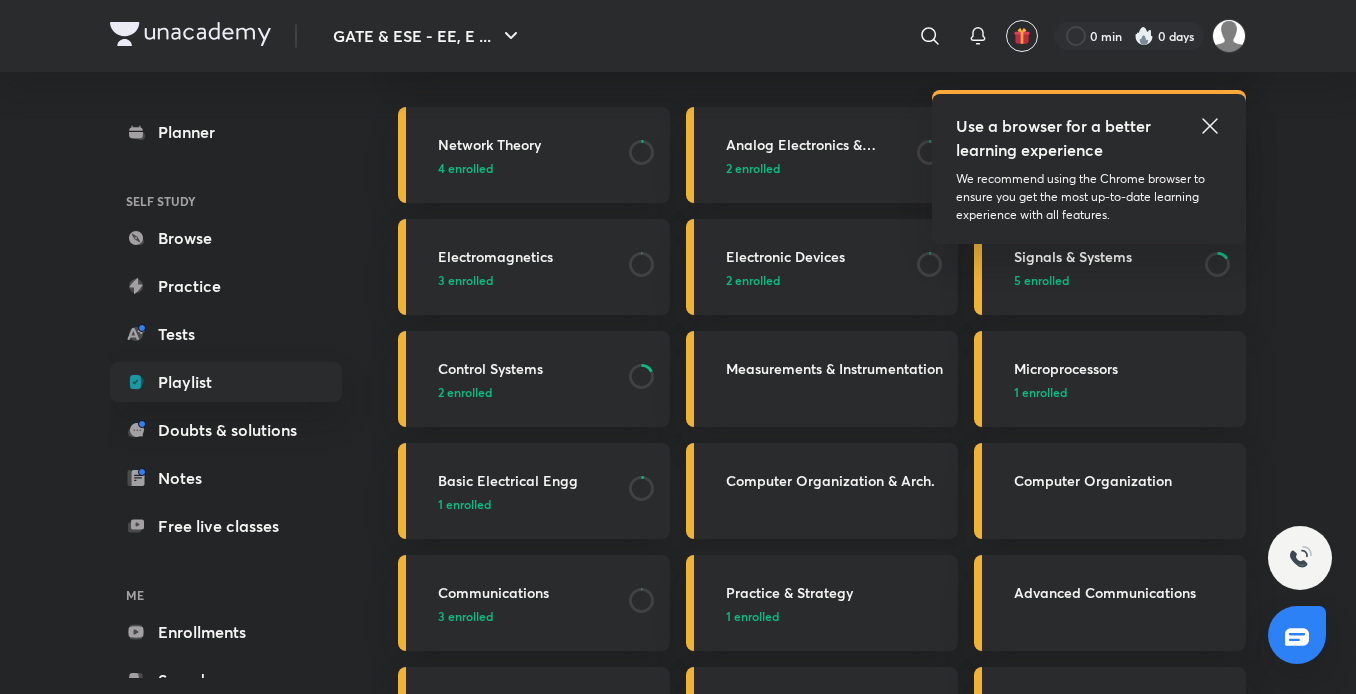 click at bounding box center (836, 392) 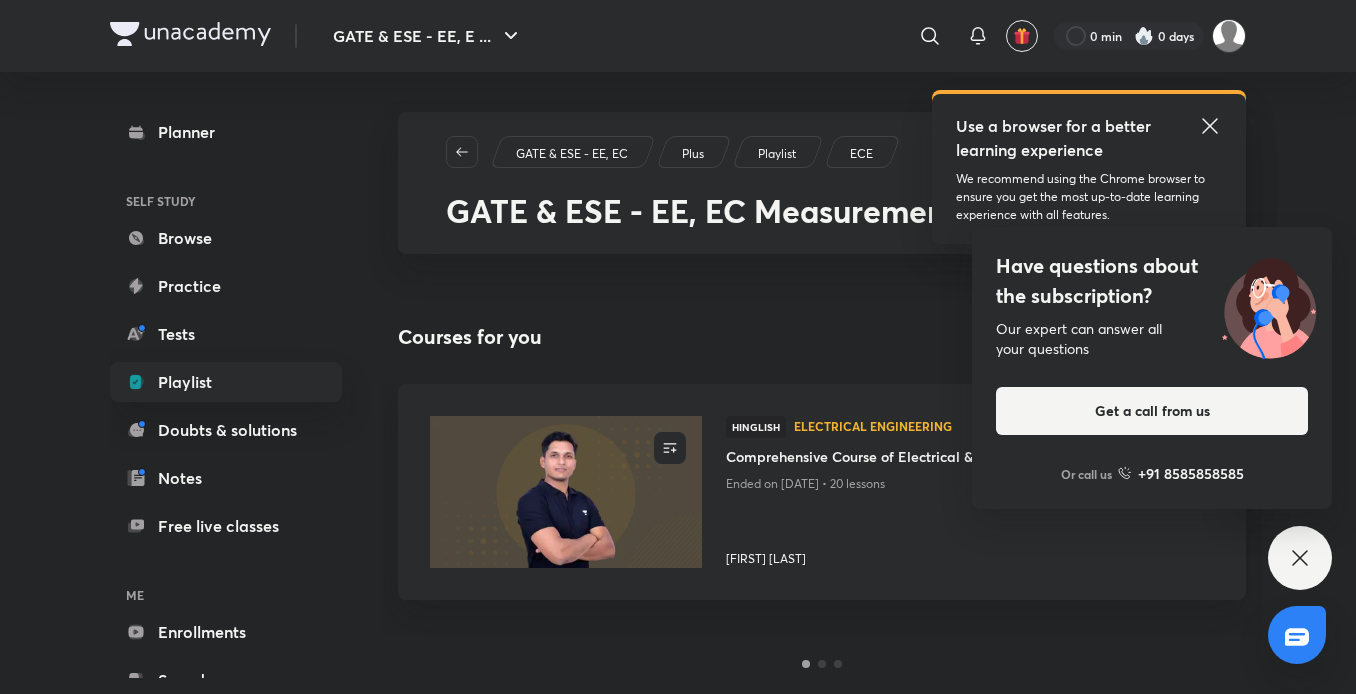 scroll, scrollTop: 483, scrollLeft: 0, axis: vertical 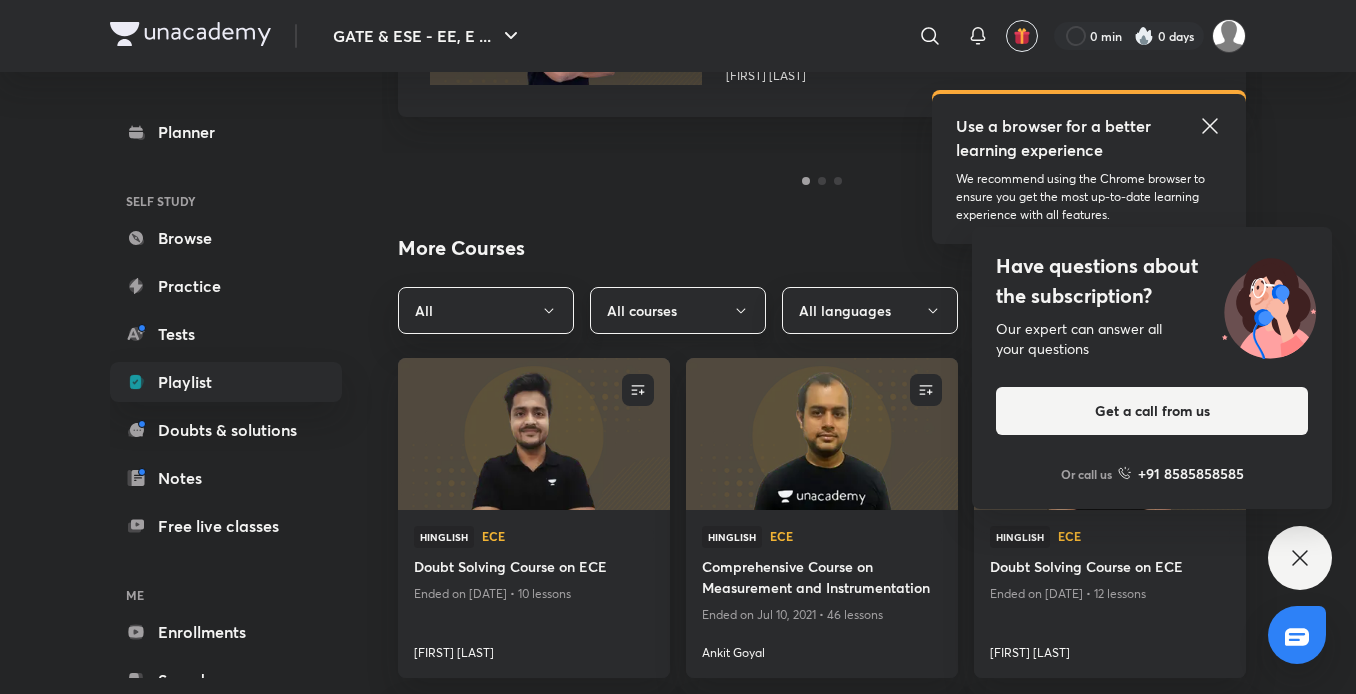 click on "All courses" at bounding box center (678, 310) 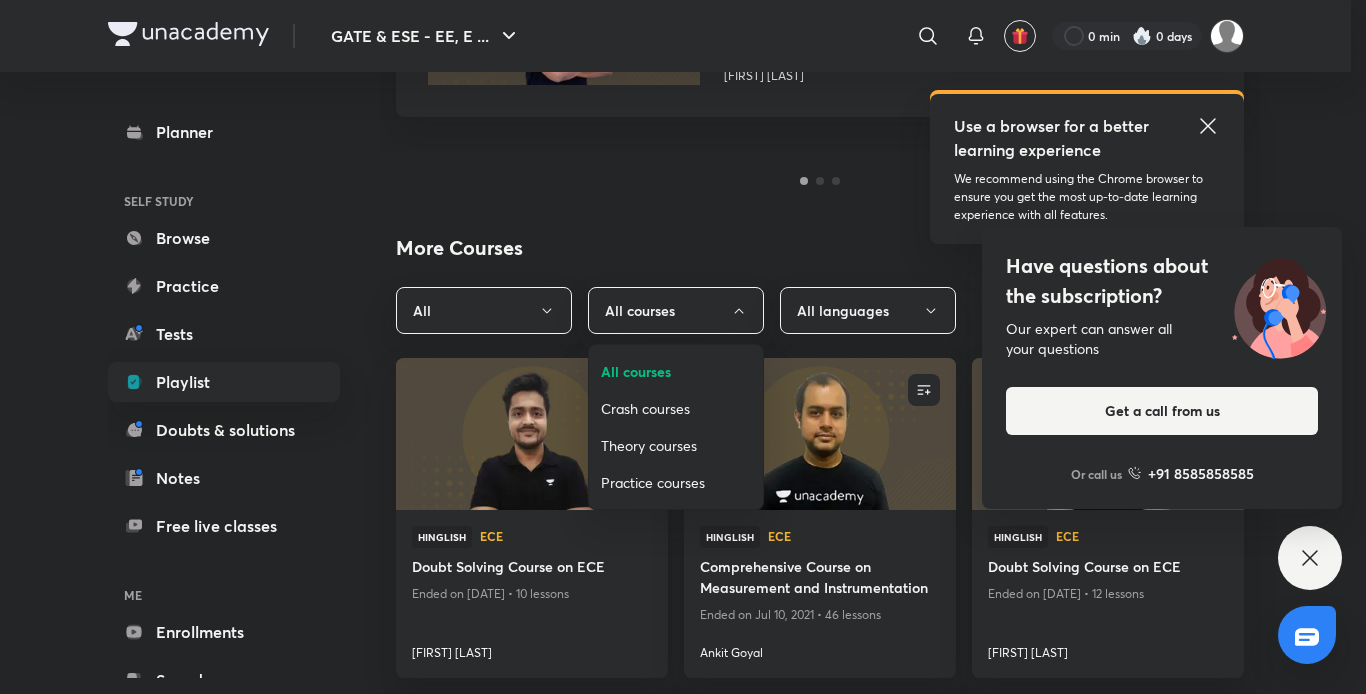 click on "Theory courses" at bounding box center [676, 445] 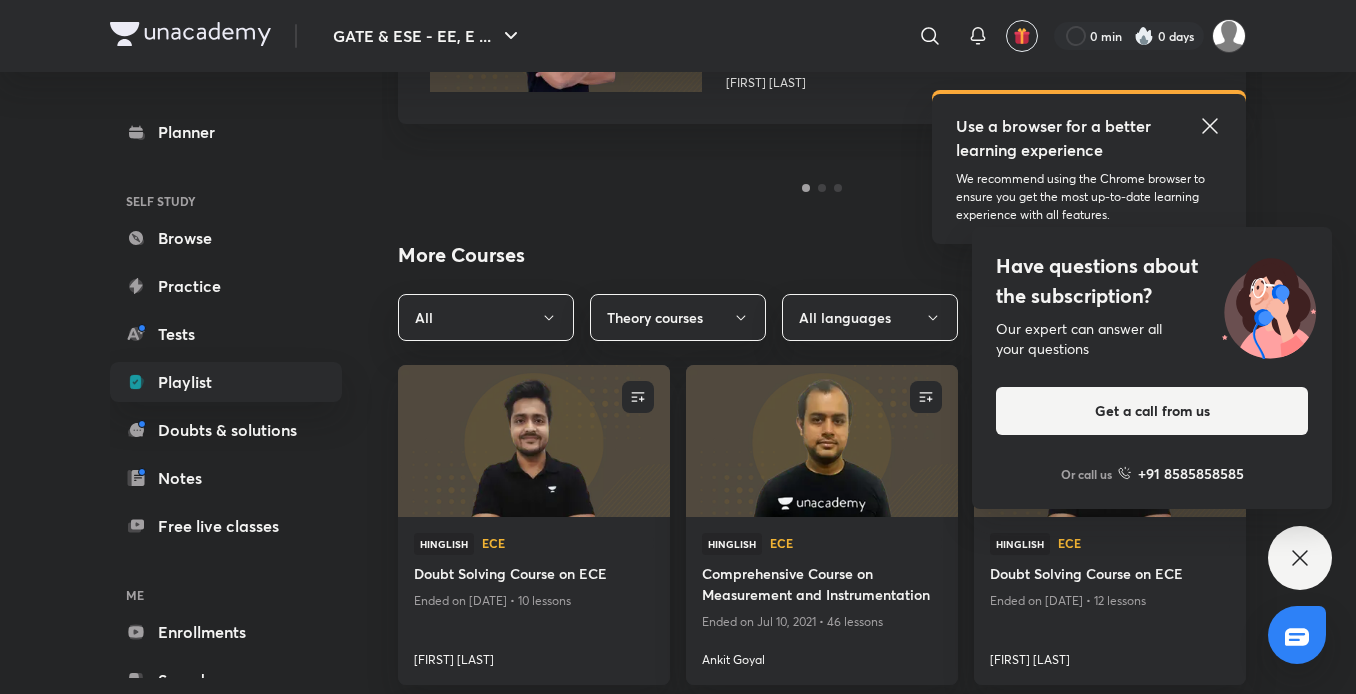 scroll, scrollTop: 474, scrollLeft: 0, axis: vertical 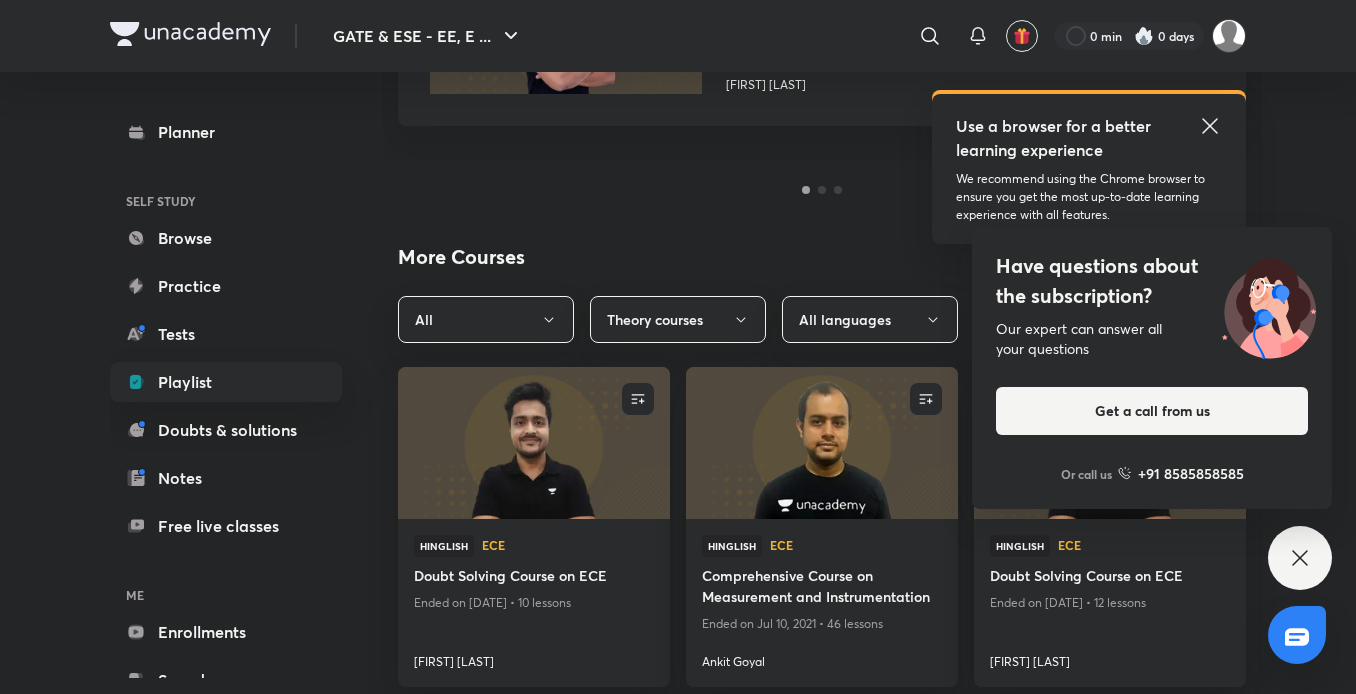 click 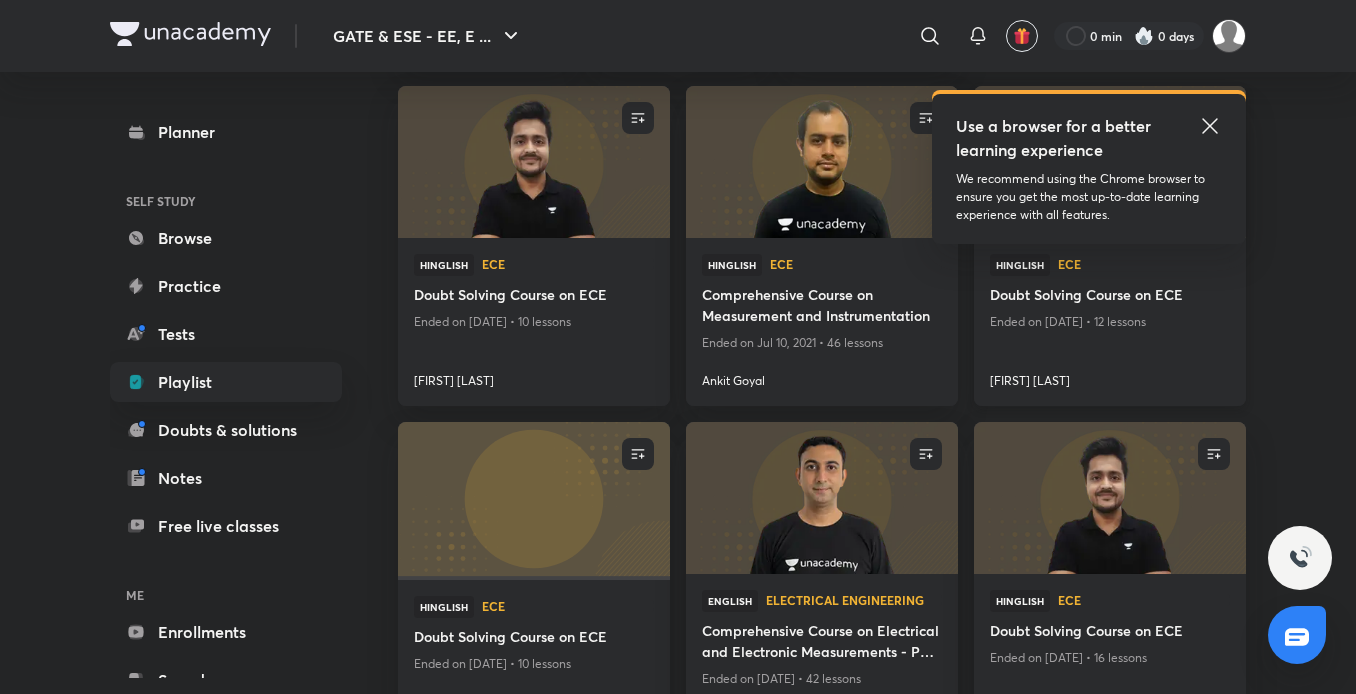 scroll, scrollTop: 756, scrollLeft: 0, axis: vertical 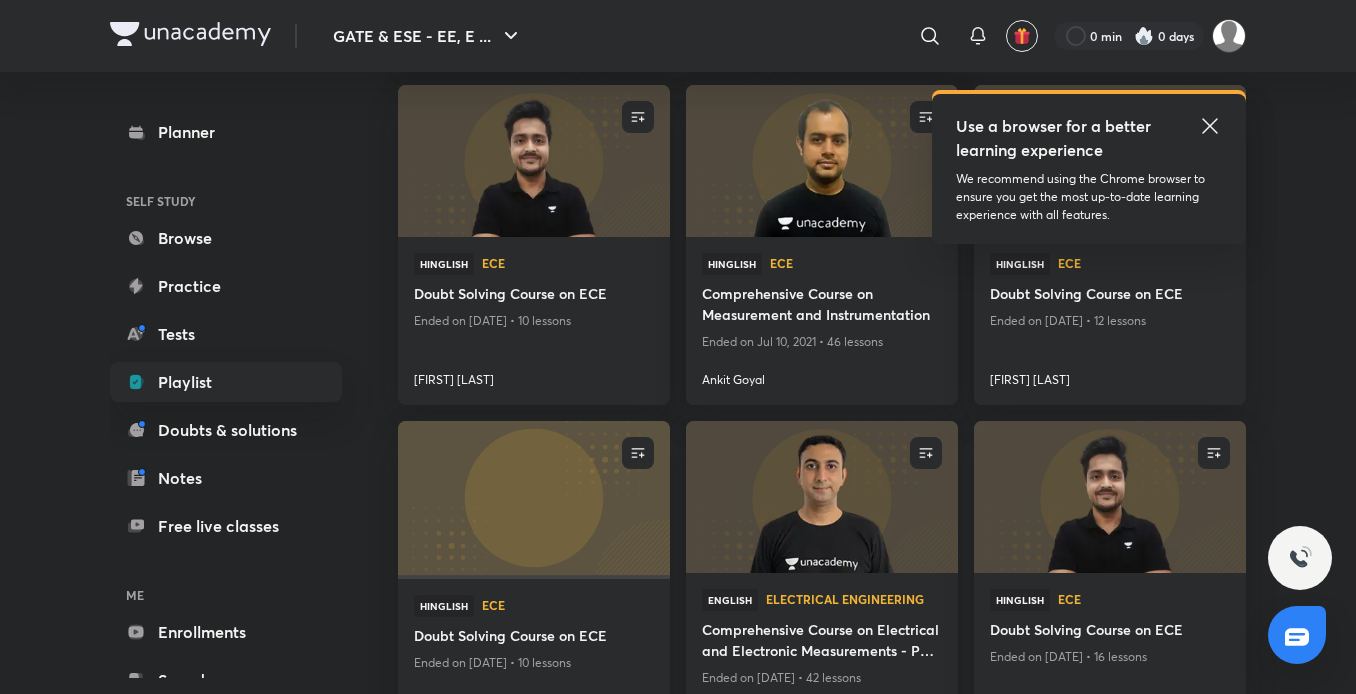 click on "English Electrical Engineering Comprehensive Course on Electrical and Electronic Measurements - Part I Ended on [DATE] • 42 lessons [FIRST] [LAST]" at bounding box center (822, 657) 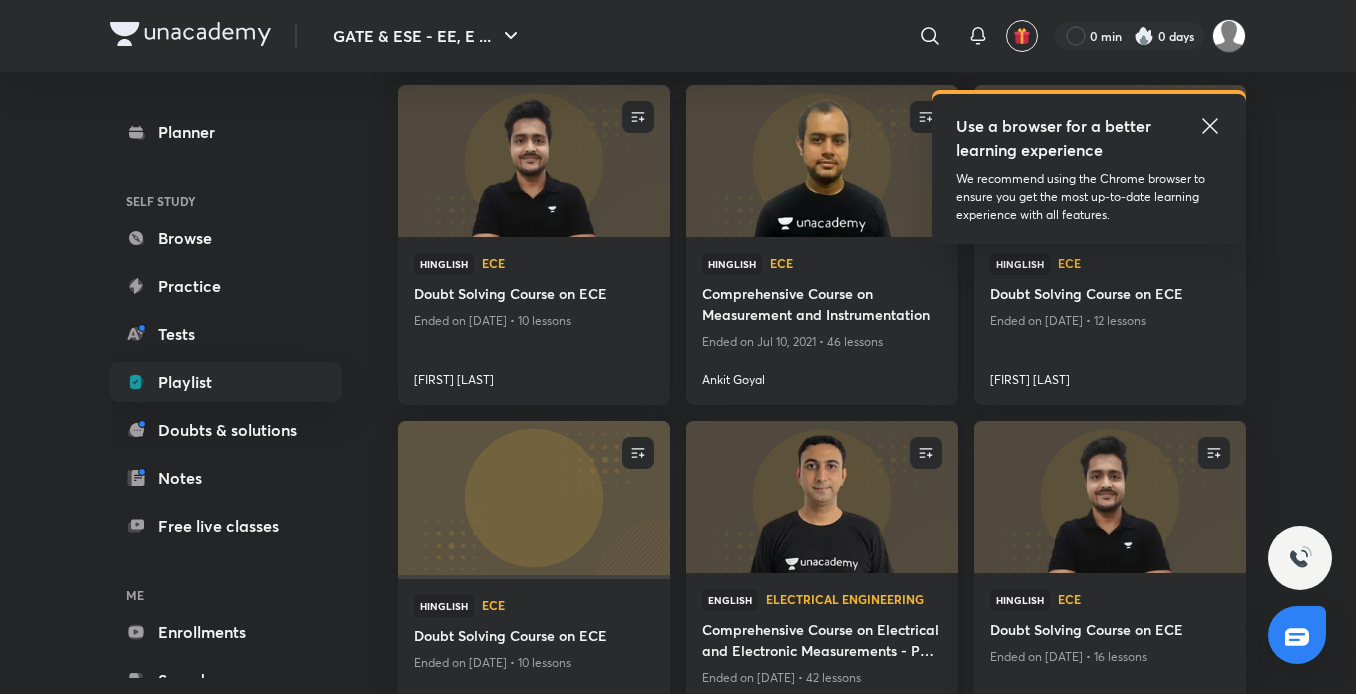 click at bounding box center [821, 497] 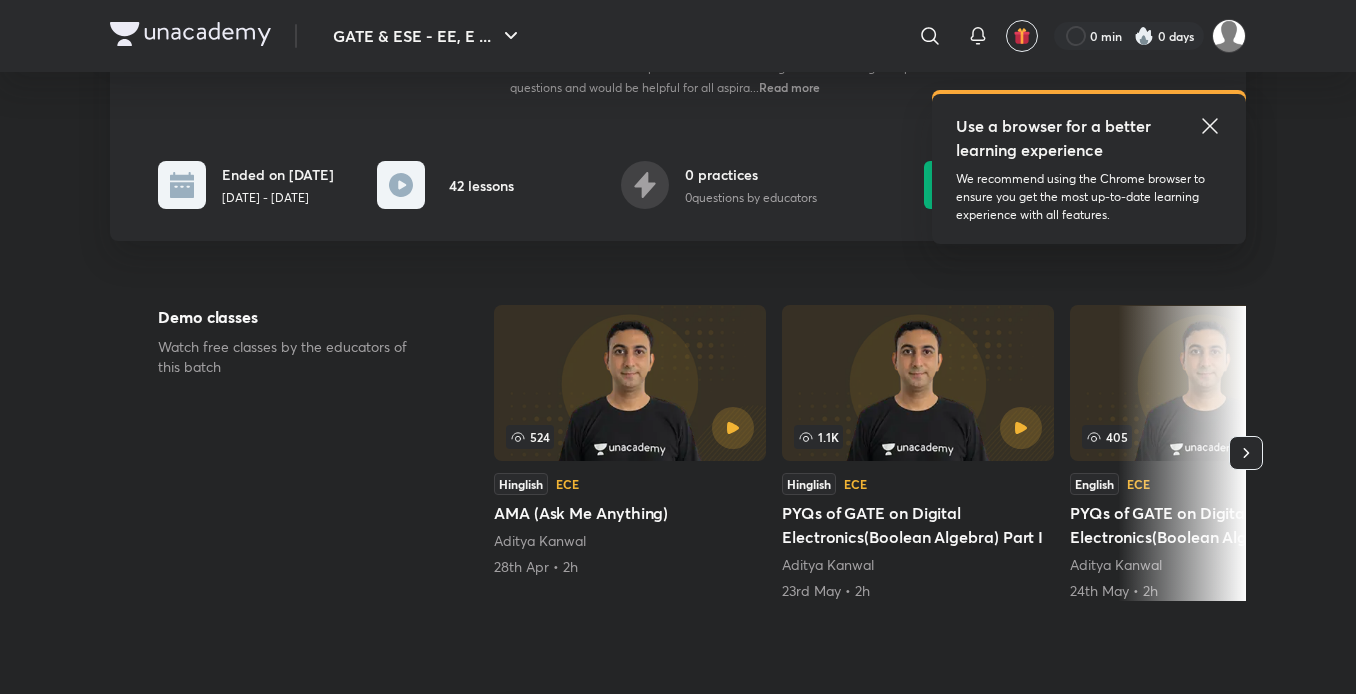scroll, scrollTop: 374, scrollLeft: 0, axis: vertical 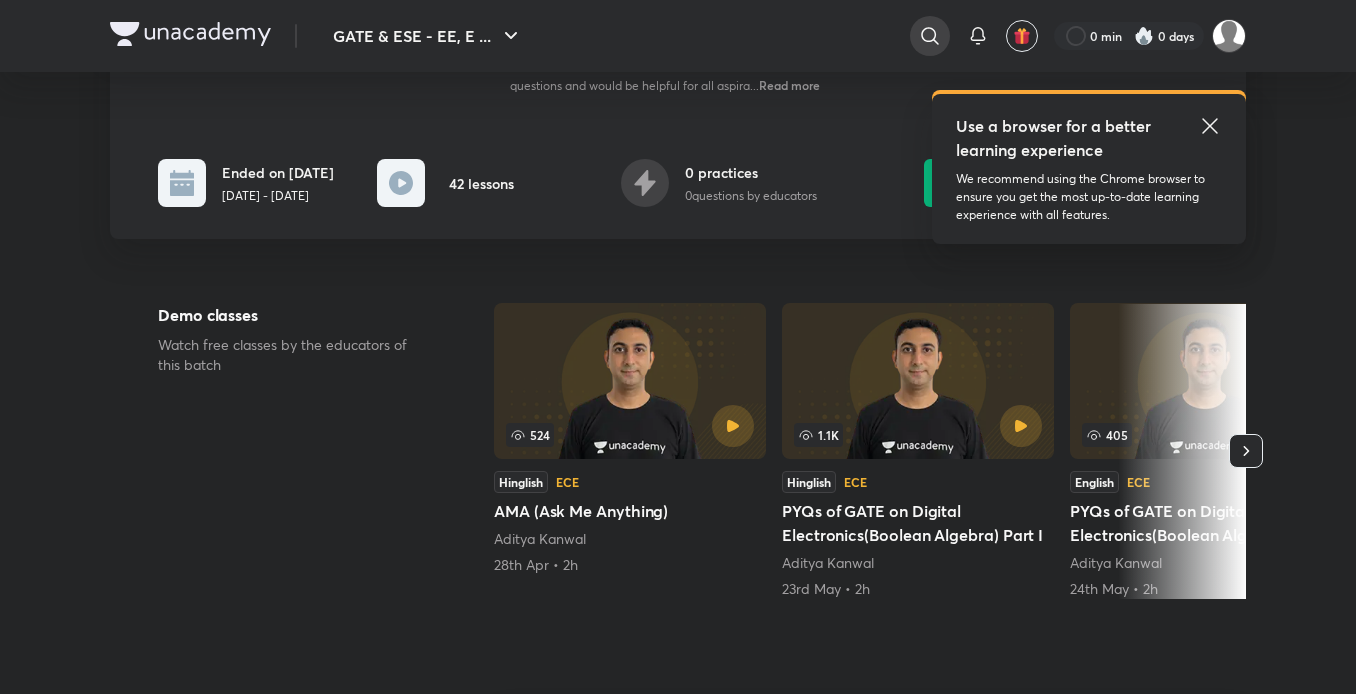 click 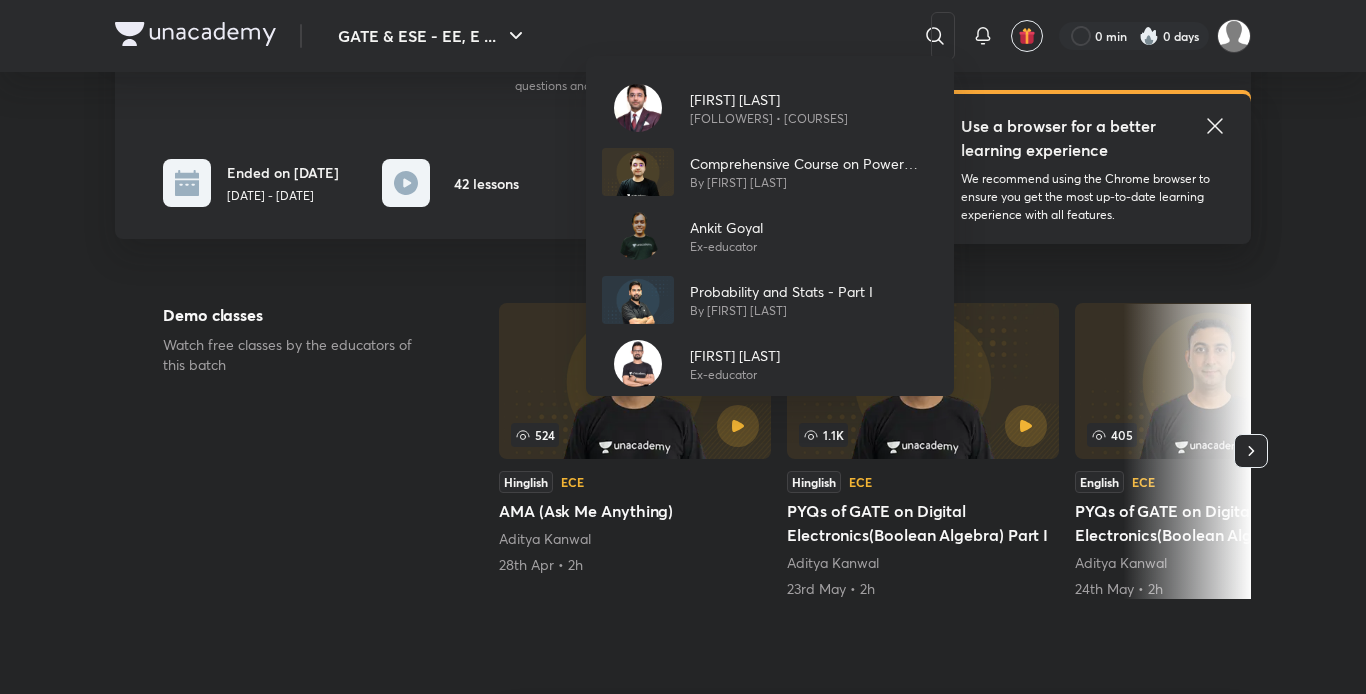 click on "[FIRST] [LAST] [FOLLOWERS] • [COURSES] Comprehensive Course on Power System for GATE 2022 - Part I By [FIRST] [LAST] [FIRST] [LAST] Ex-educator Probability and Stats - Part I By [FIRST] [LAST] [FIRST] [LAST] Ex-educator" at bounding box center (683, 347) 